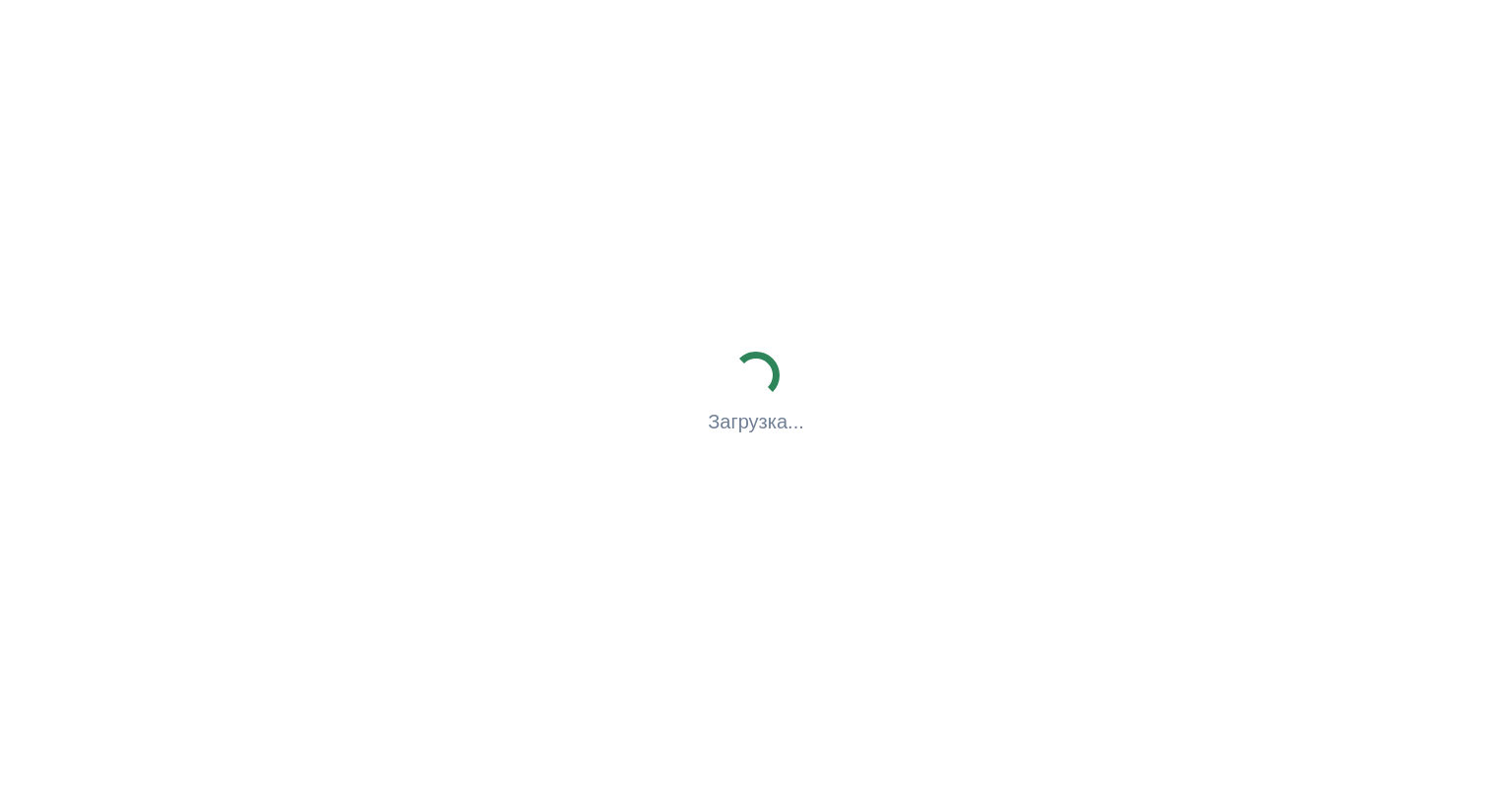 scroll, scrollTop: 0, scrollLeft: 0, axis: both 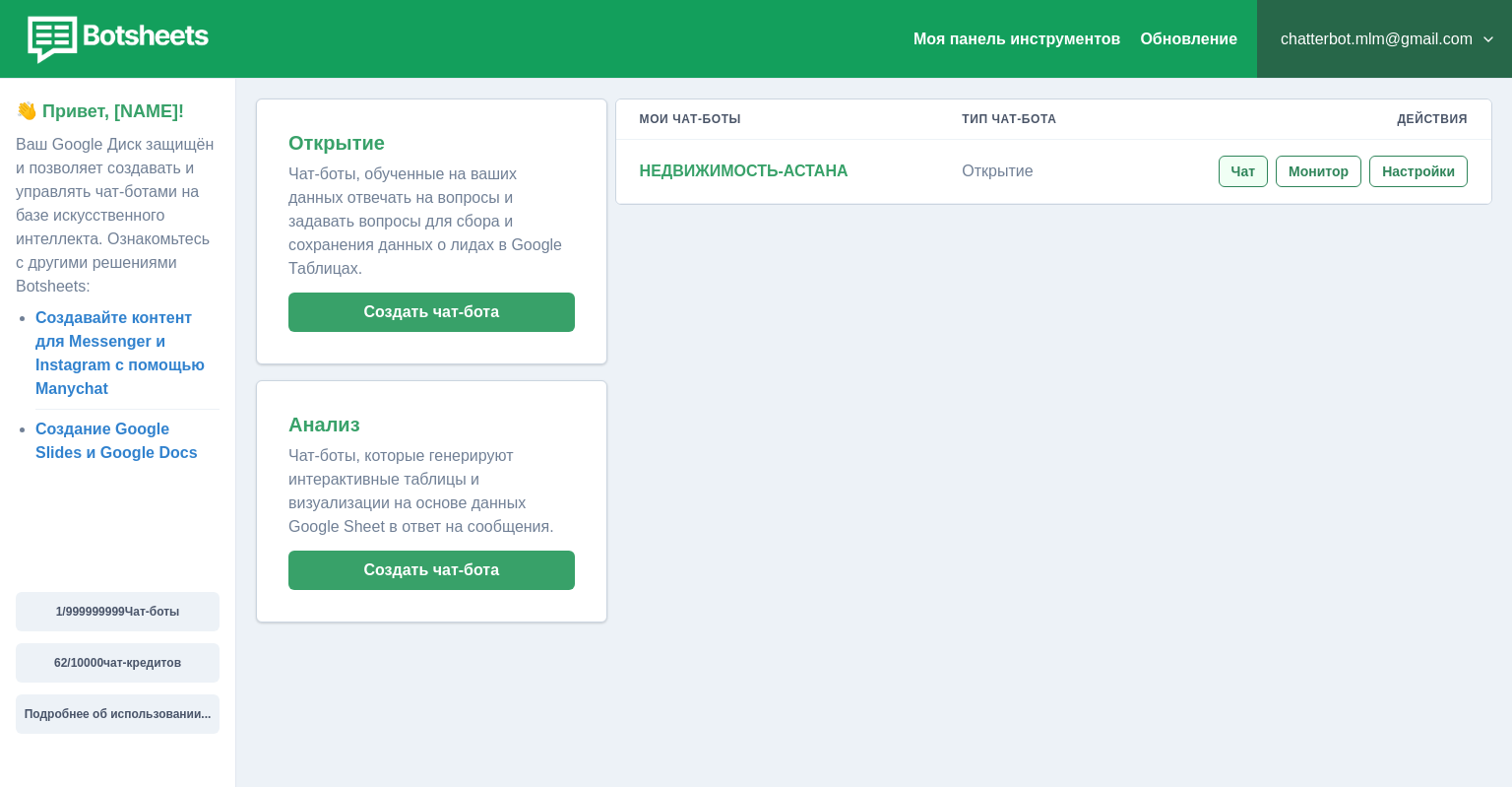click on "Чат" at bounding box center [1243, 171] 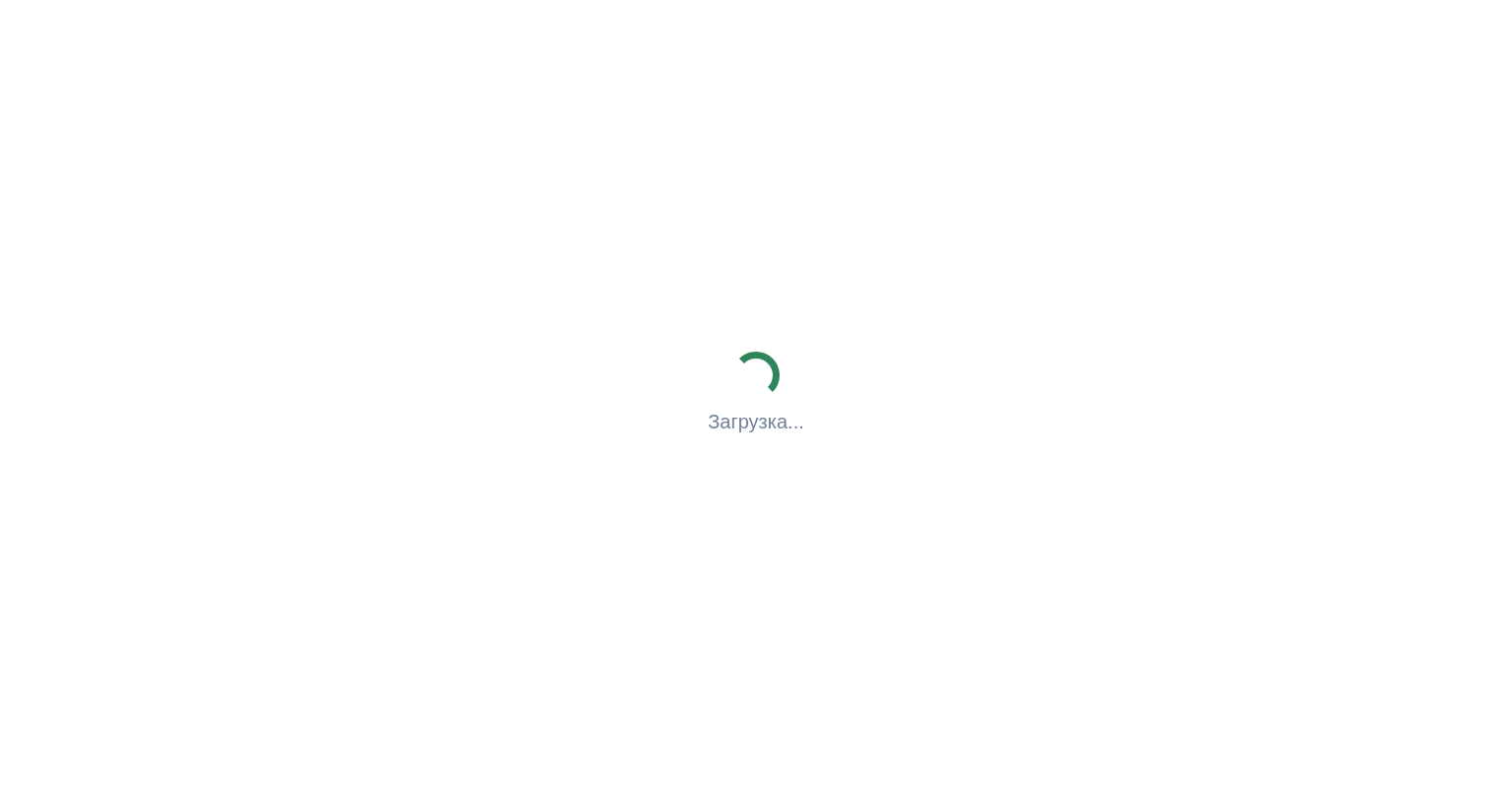 scroll, scrollTop: 0, scrollLeft: 0, axis: both 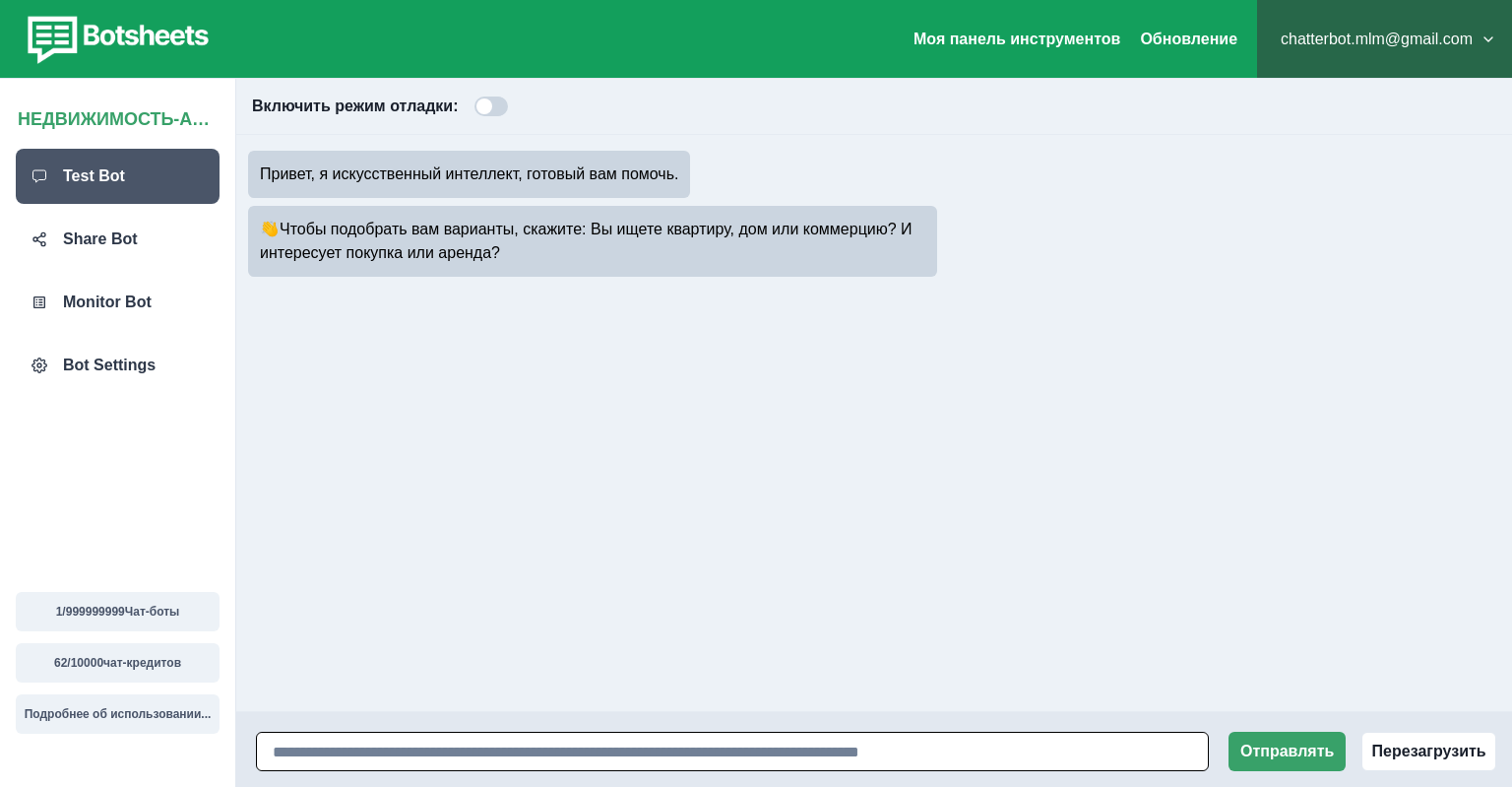 drag, startPoint x: 465, startPoint y: 760, endPoint x: 474, endPoint y: 747, distance: 15.81139 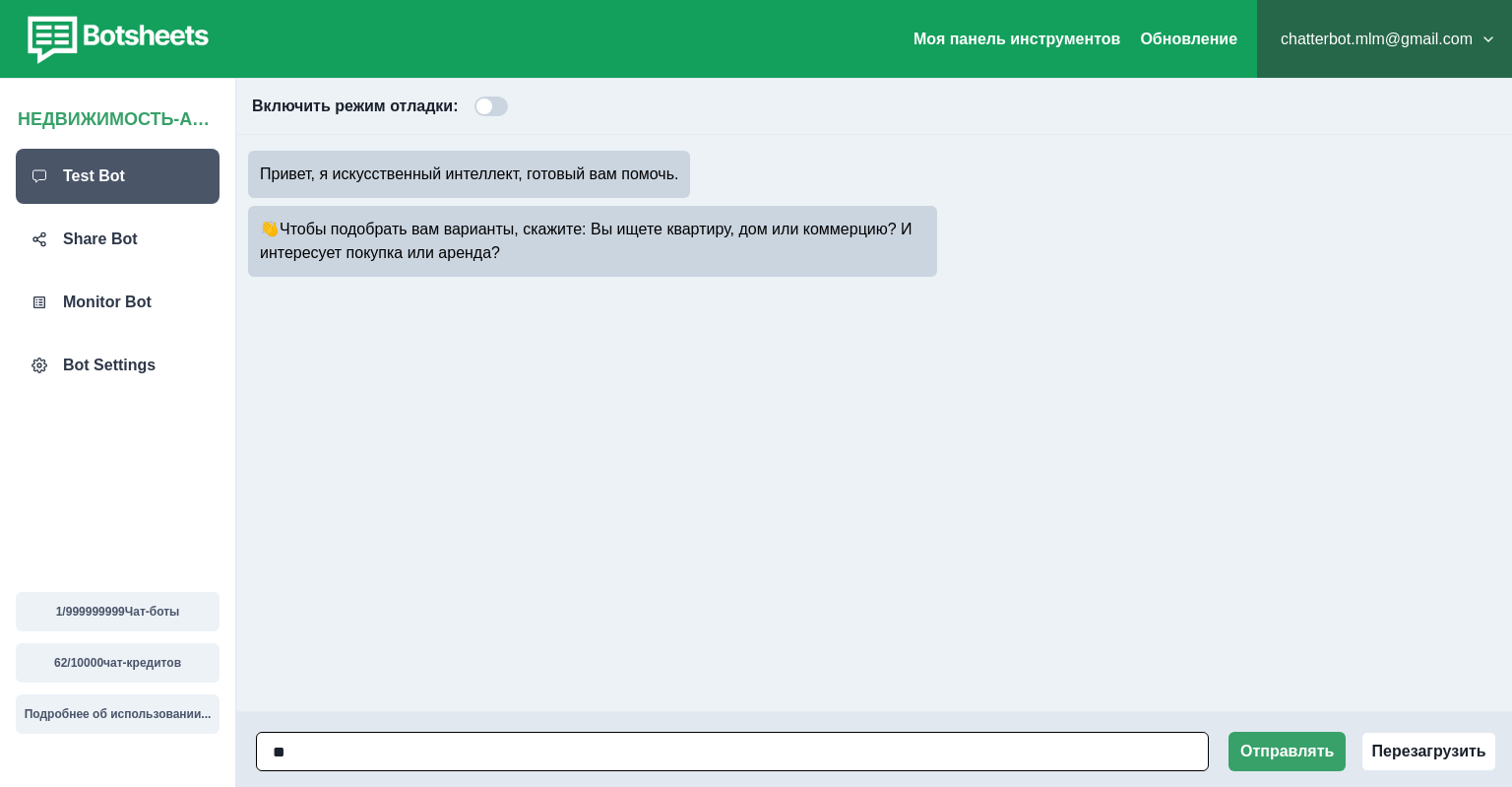type on "*" 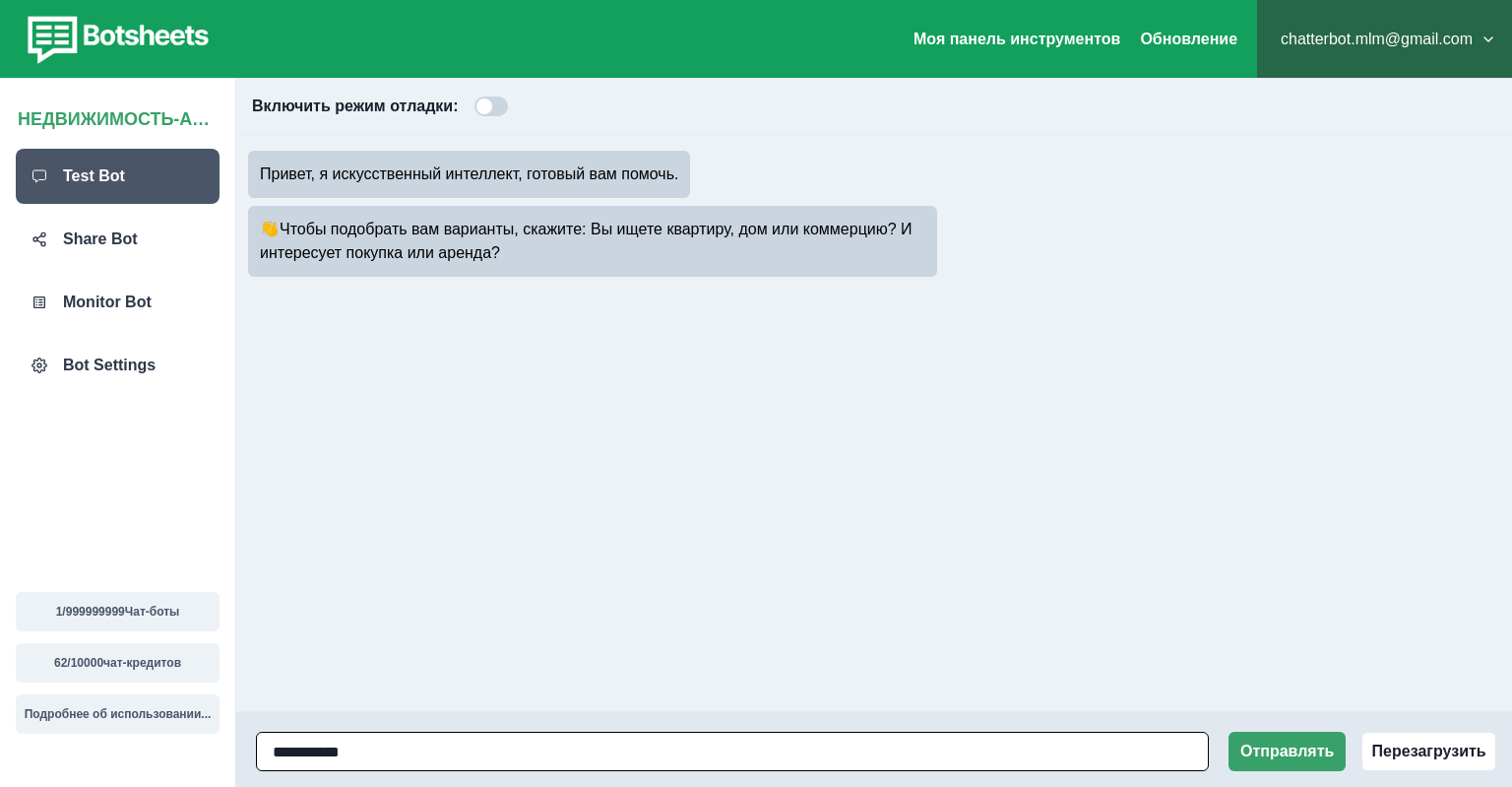 type on "**********" 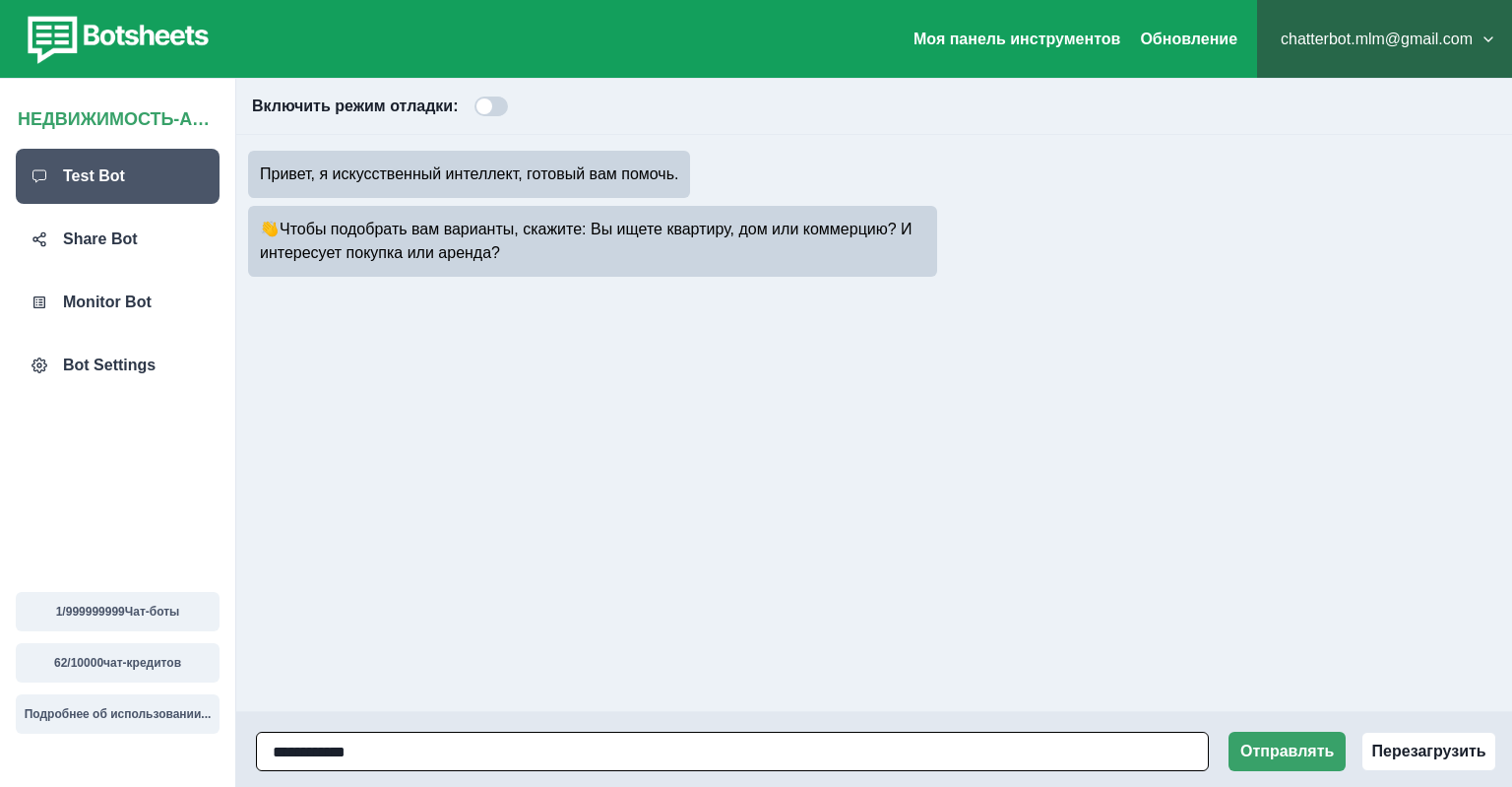type 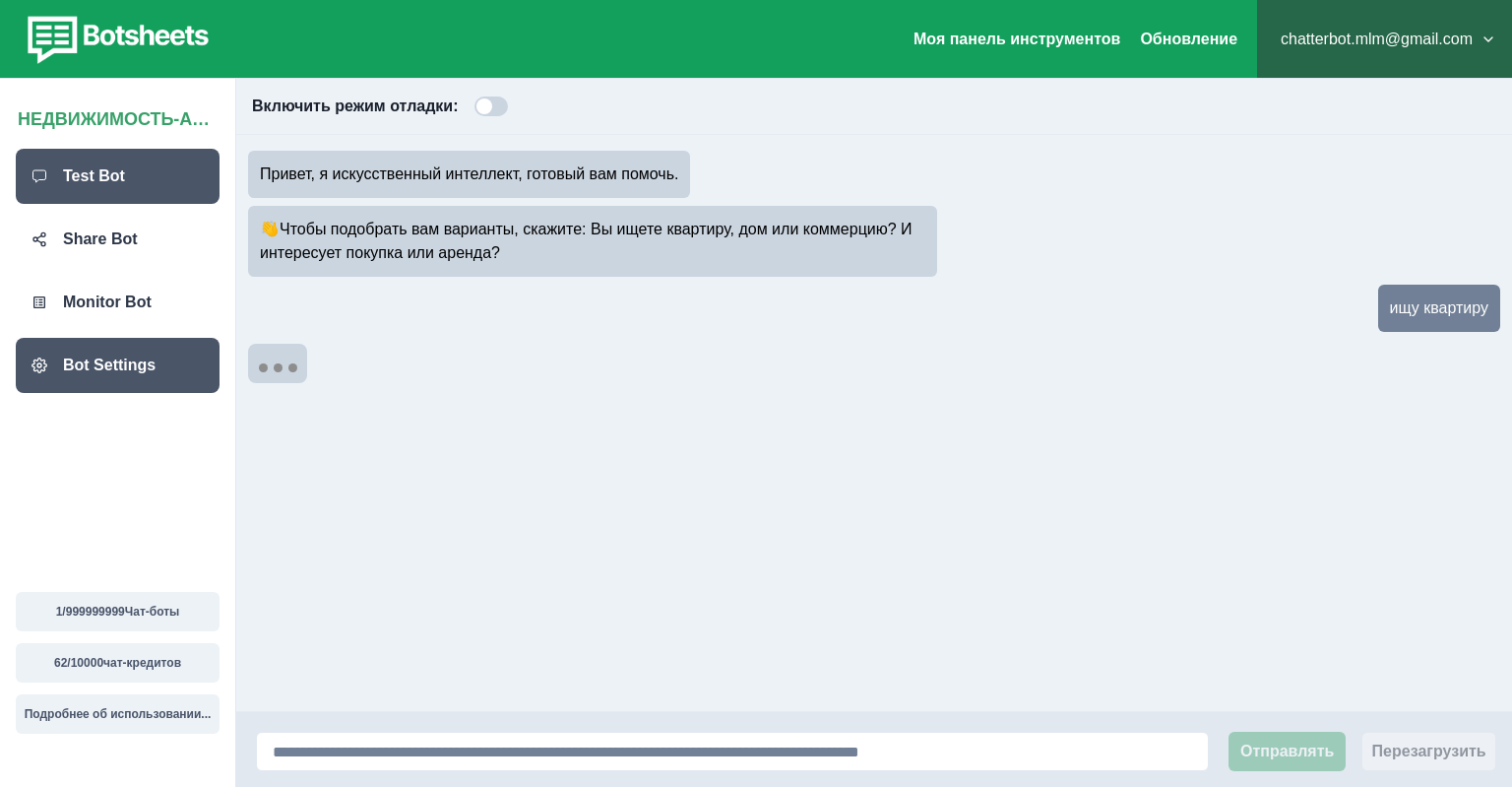 click on "Bot Settings" at bounding box center (109, 365) 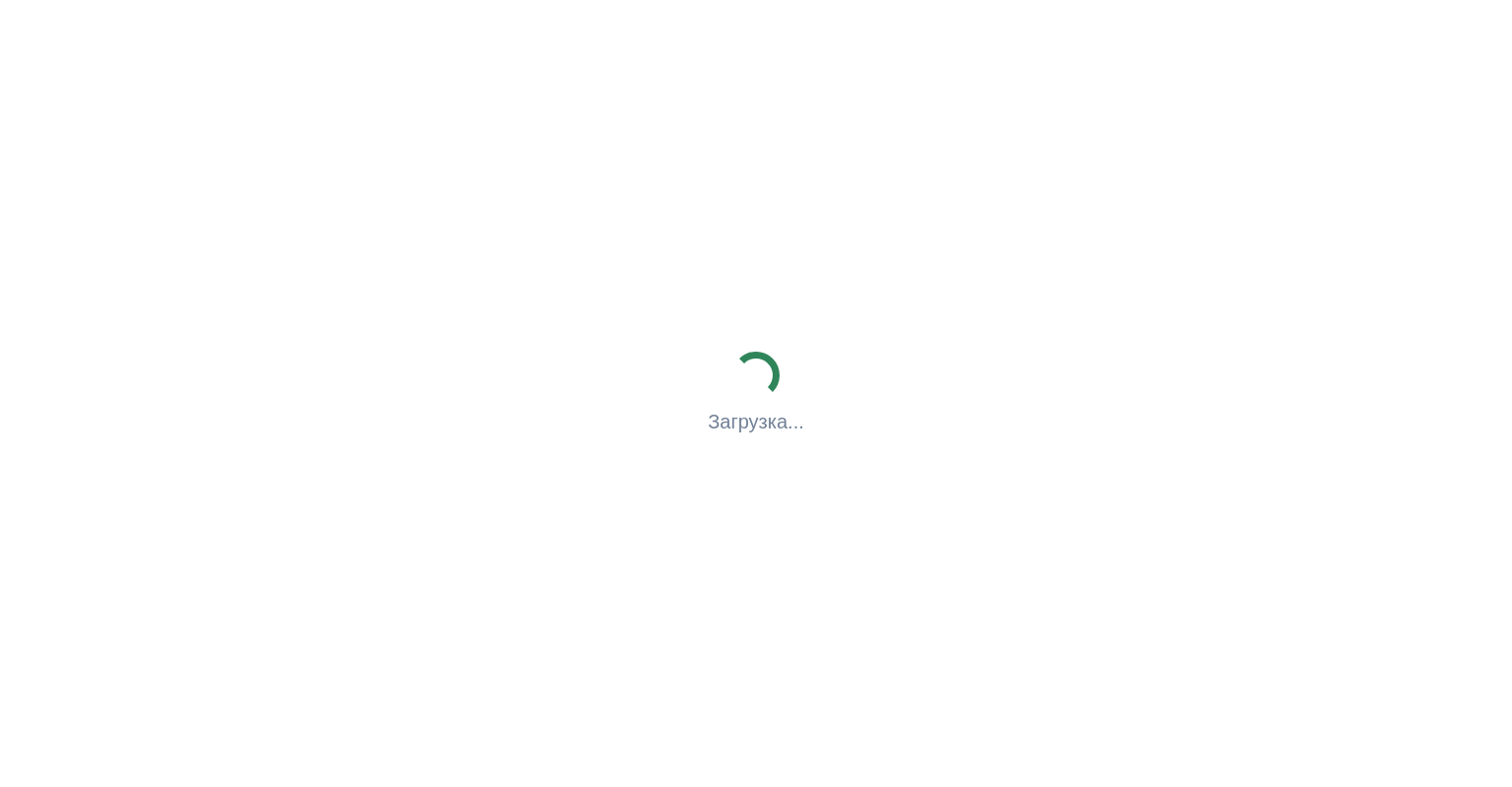 scroll, scrollTop: 0, scrollLeft: 0, axis: both 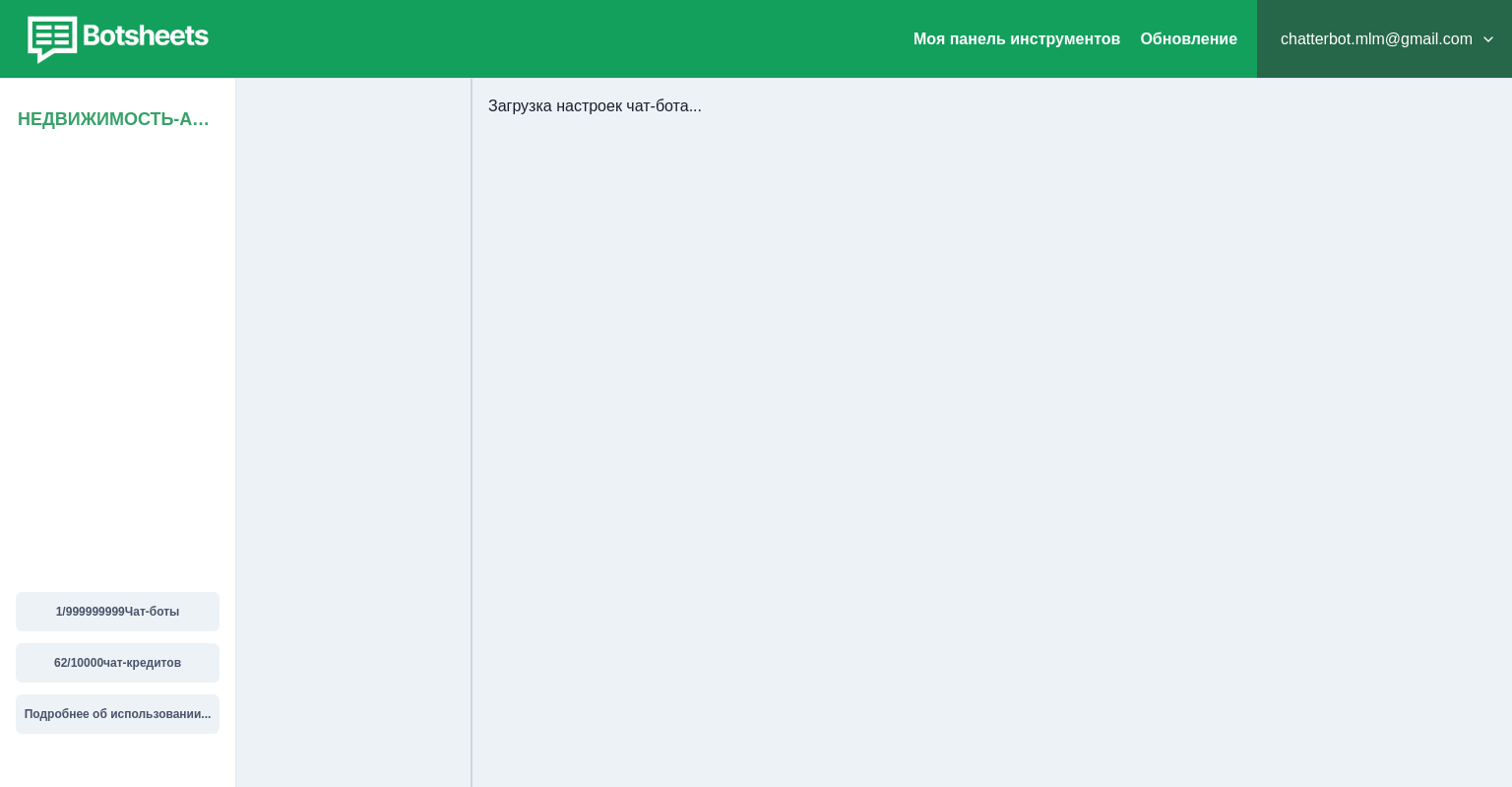 select on "**********" 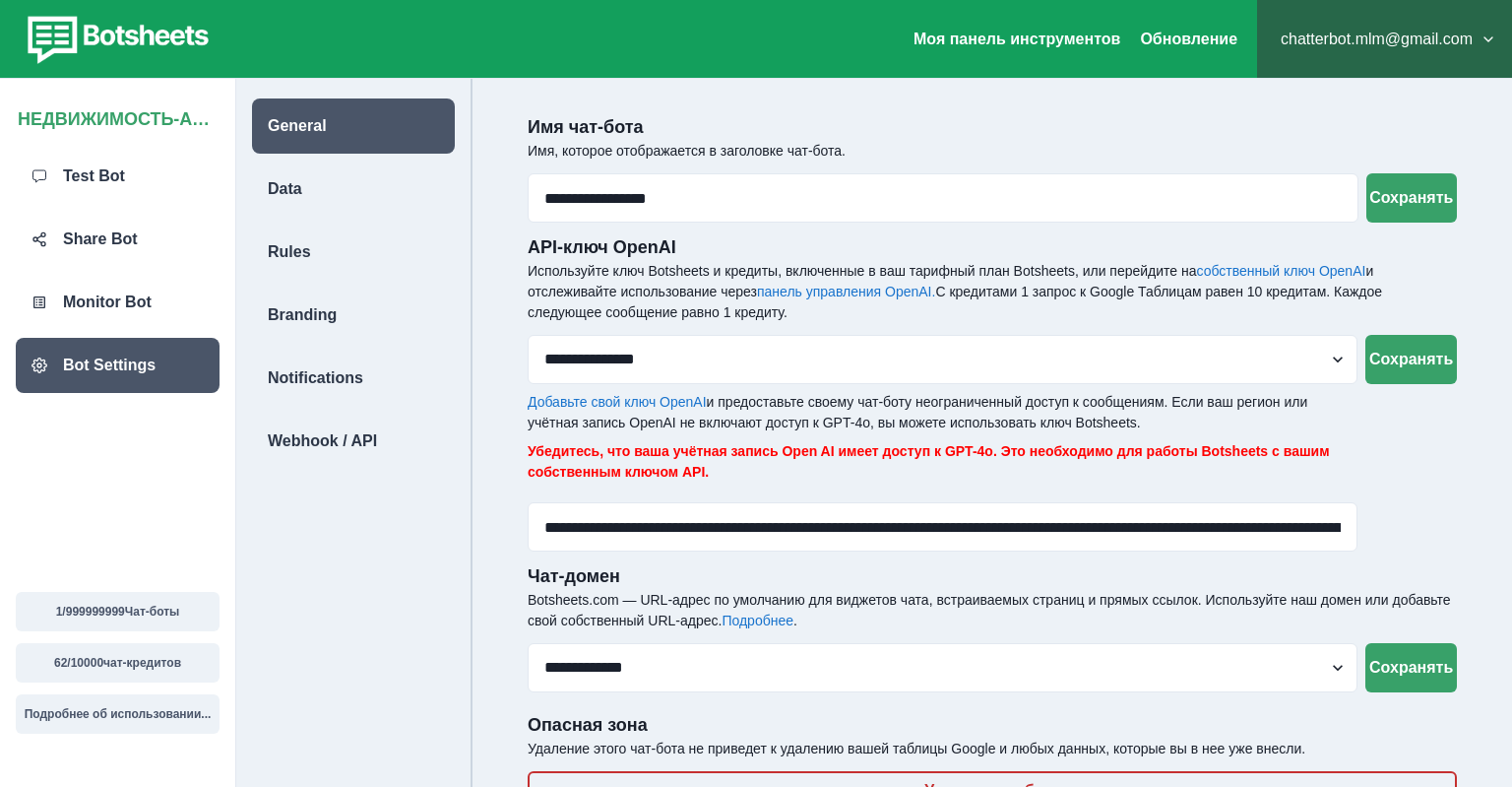 drag, startPoint x: 721, startPoint y: 199, endPoint x: 488, endPoint y: 187, distance: 233.30881 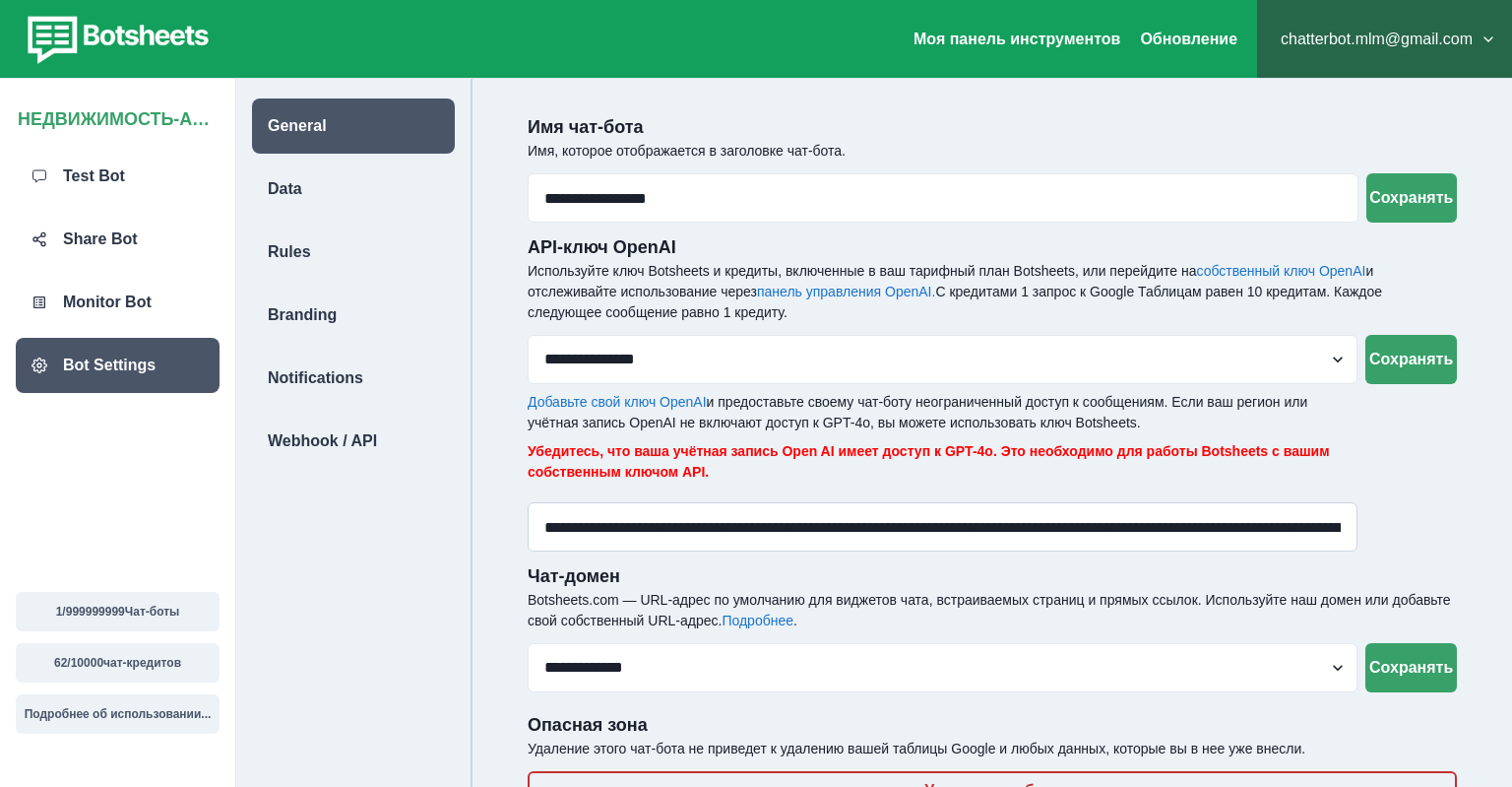 click on "**********" at bounding box center (942, 527) 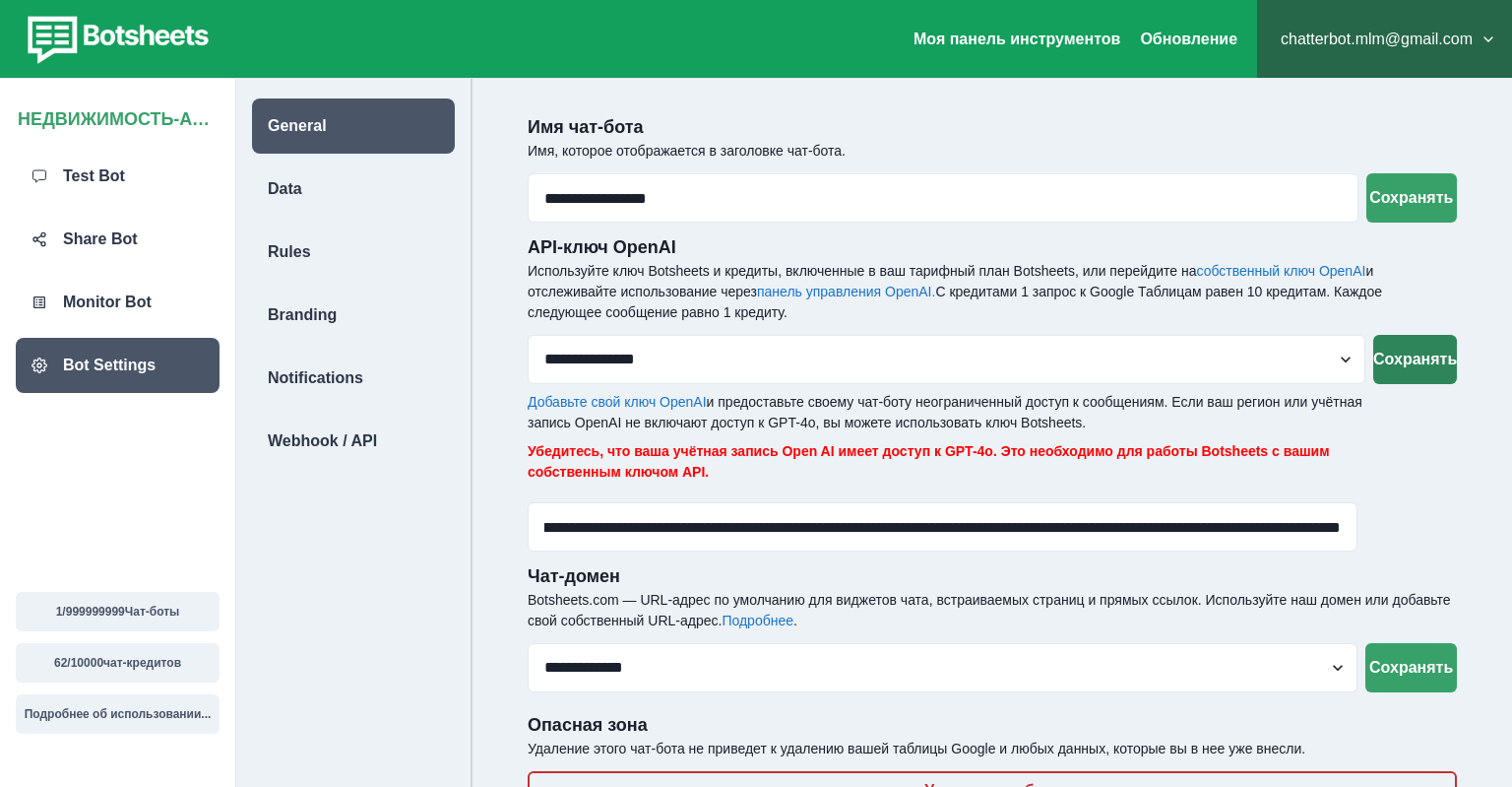 type on "**********" 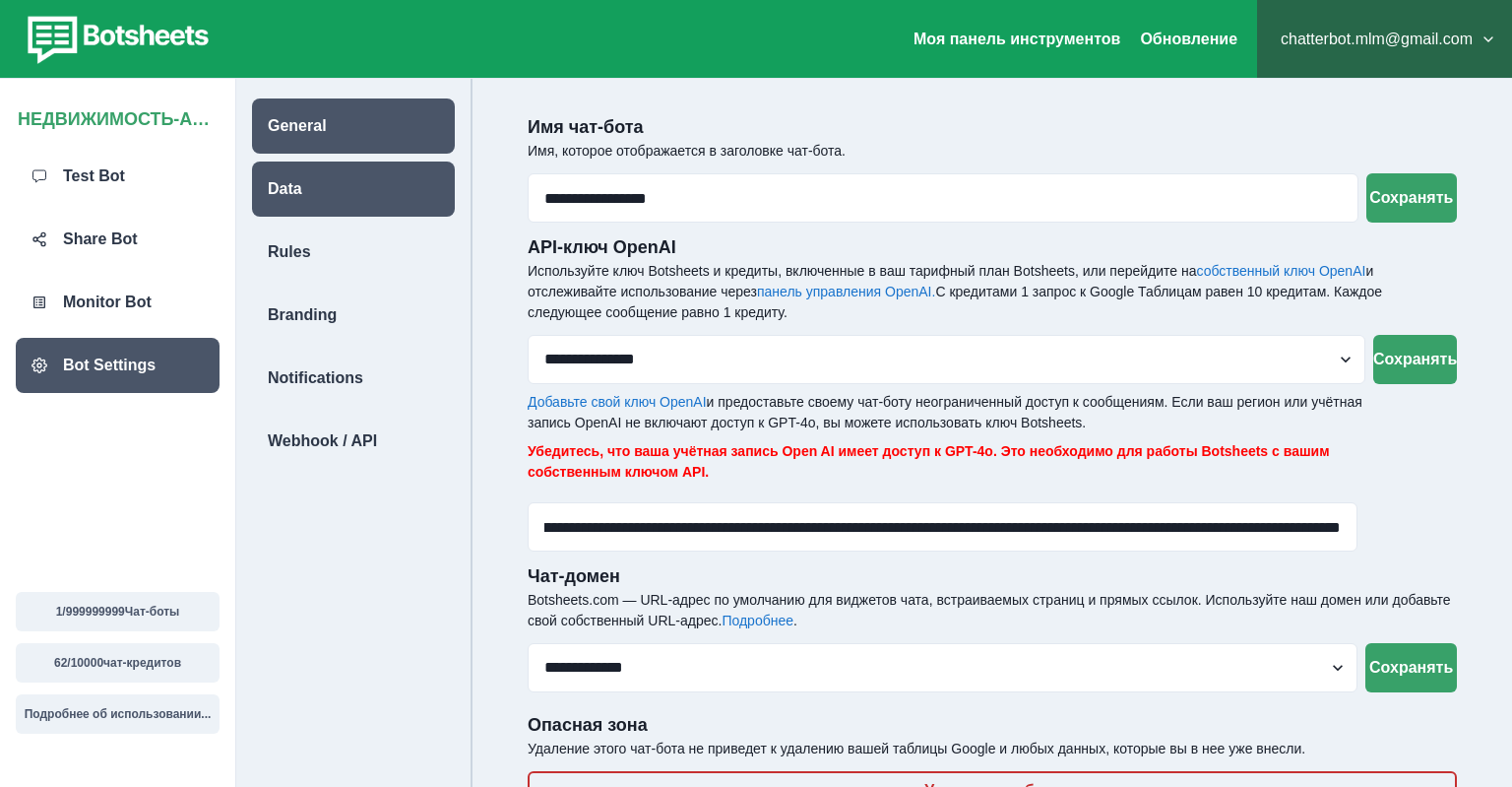 click on "Data" at bounding box center [284, 189] 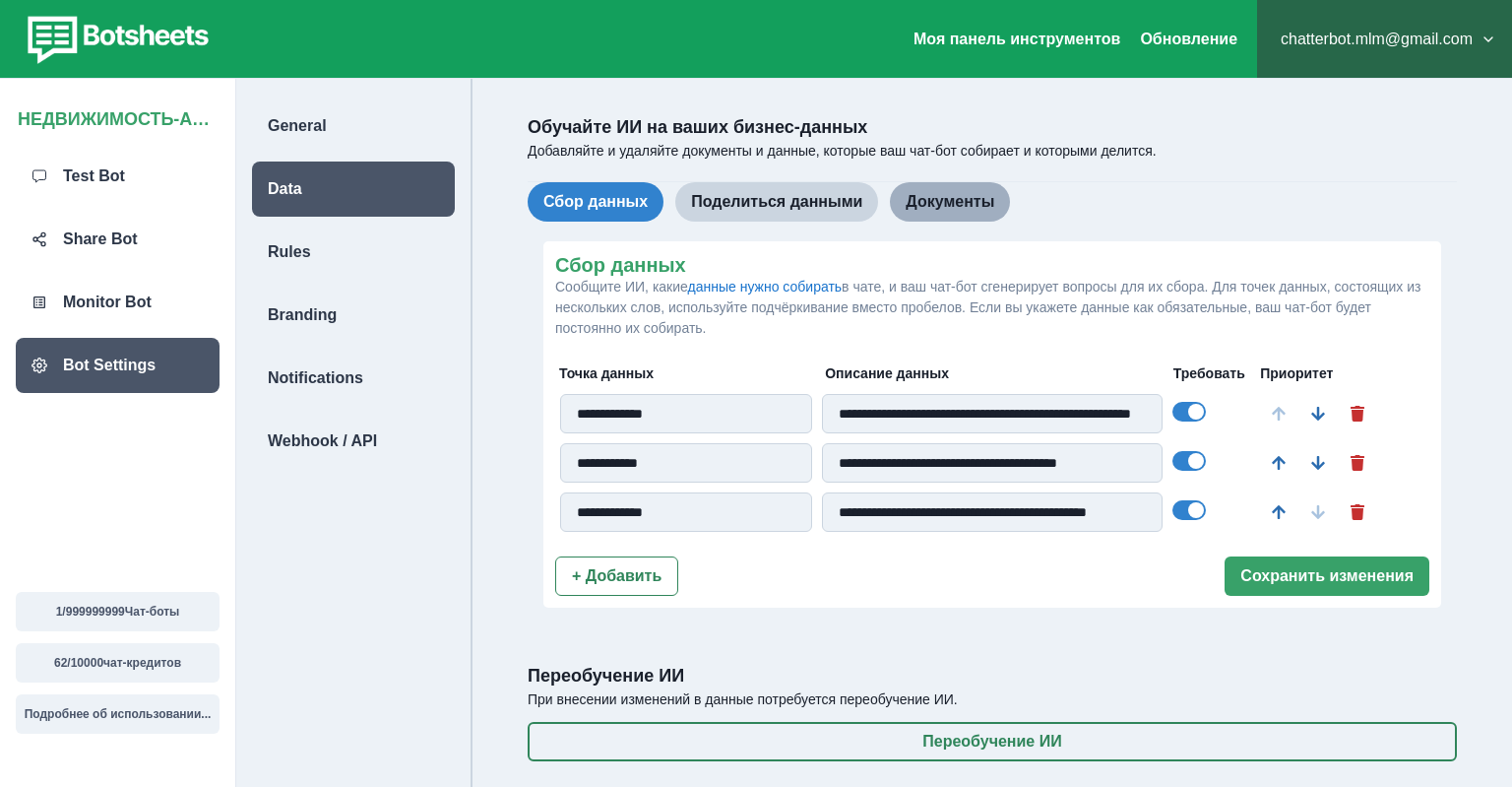 click on "Документы" at bounding box center [950, 202] 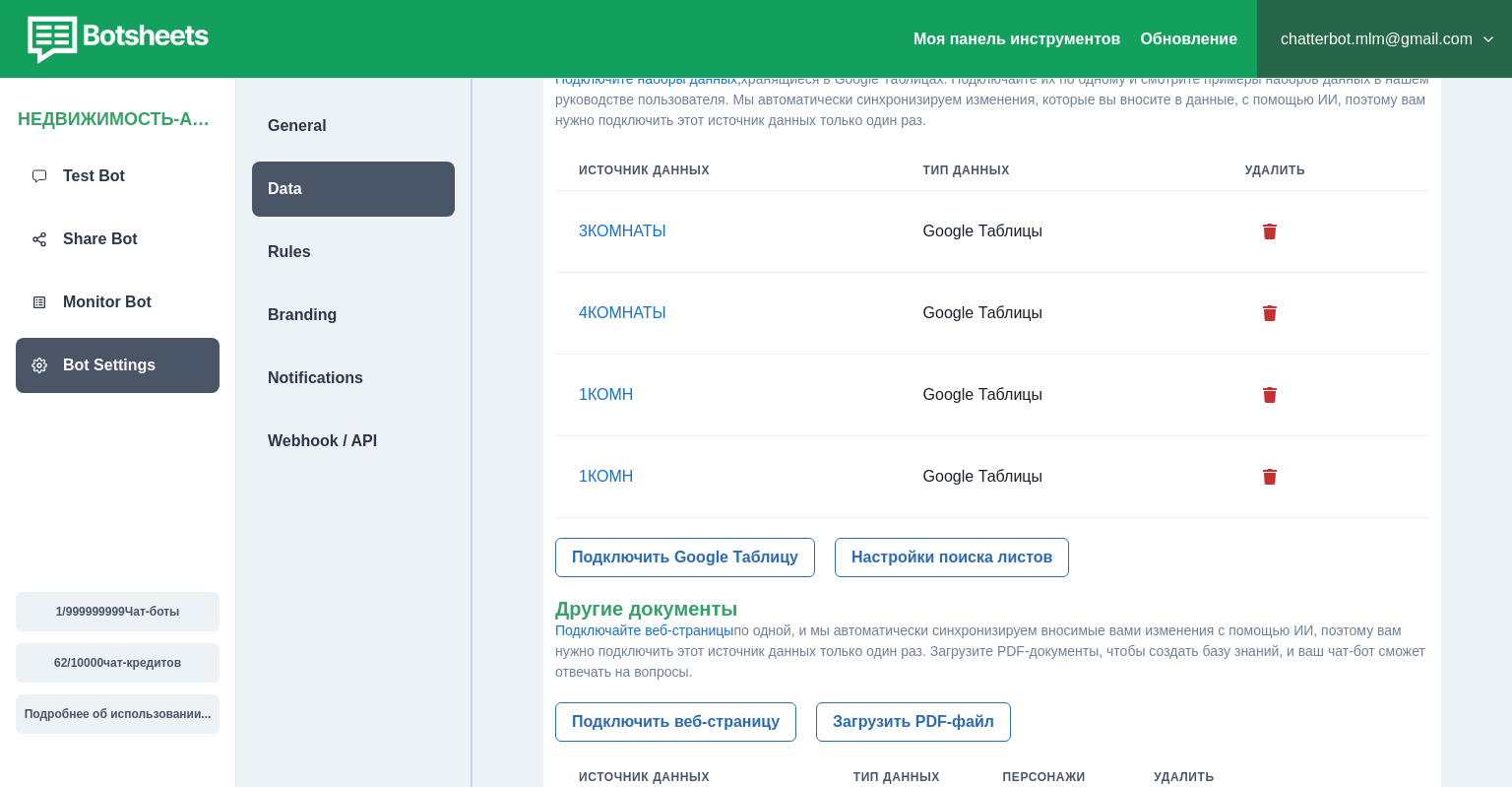 scroll, scrollTop: 311, scrollLeft: 0, axis: vertical 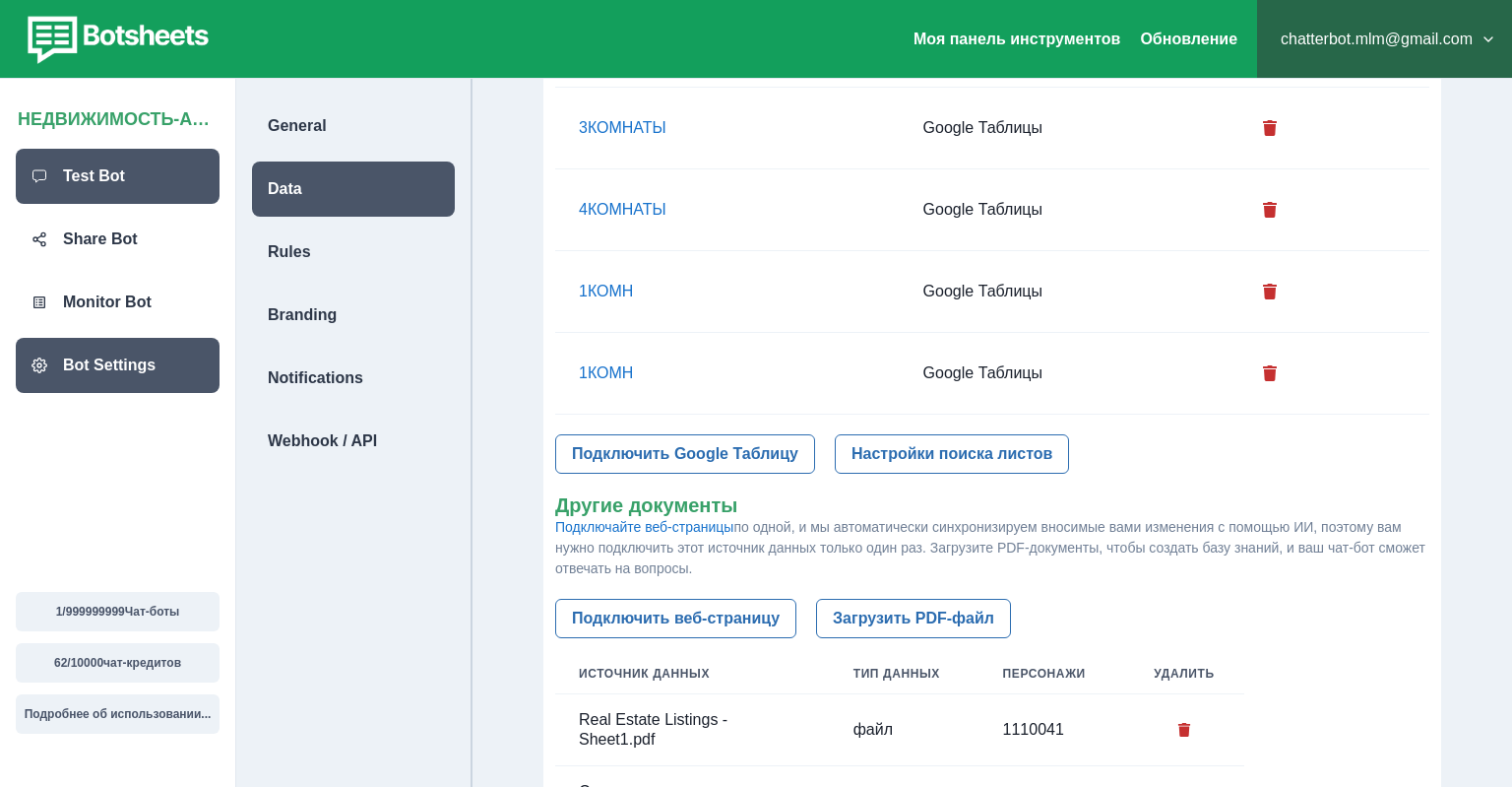 click on "Test Bot" at bounding box center (94, 176) 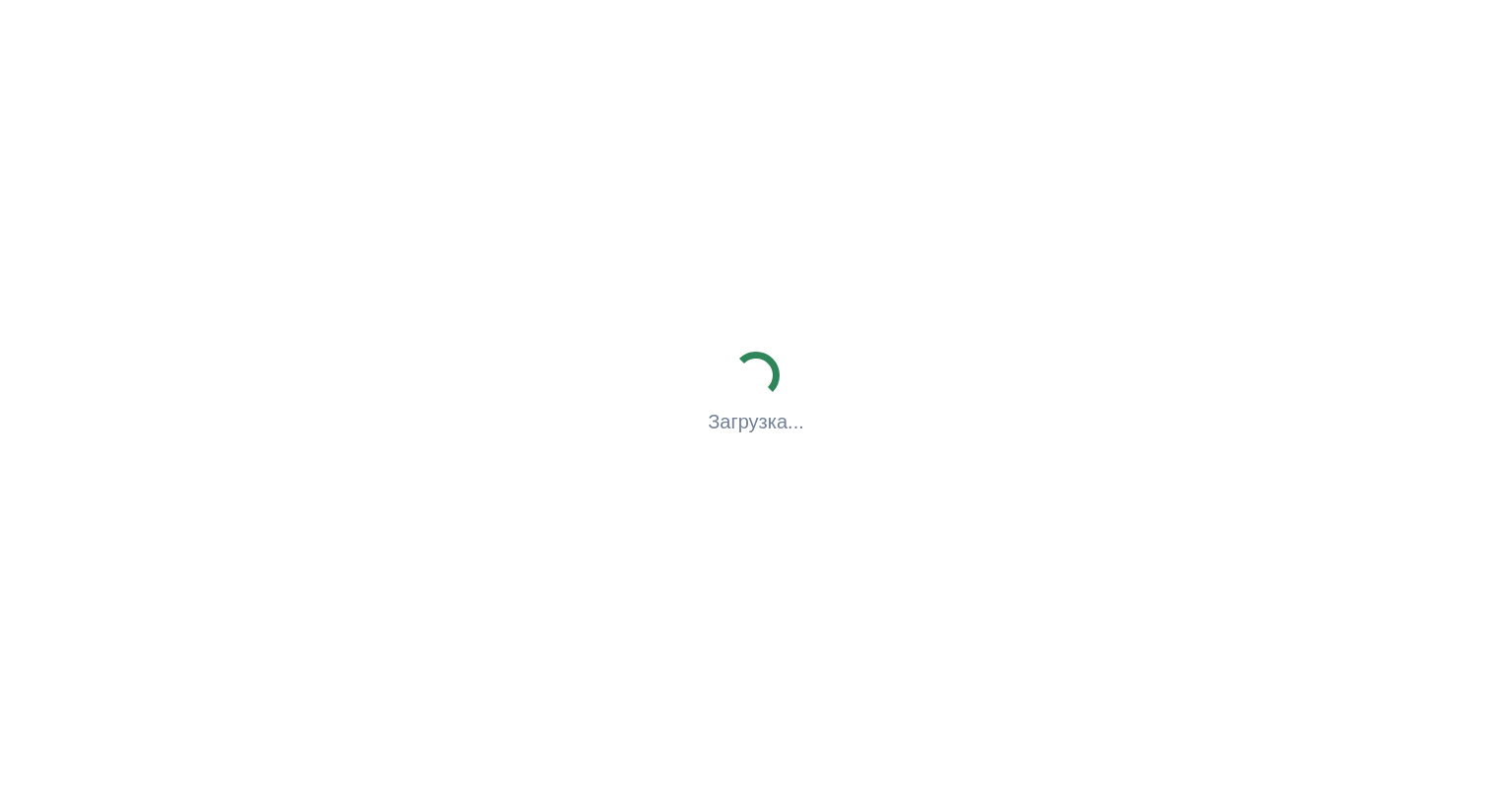 scroll, scrollTop: 0, scrollLeft: 0, axis: both 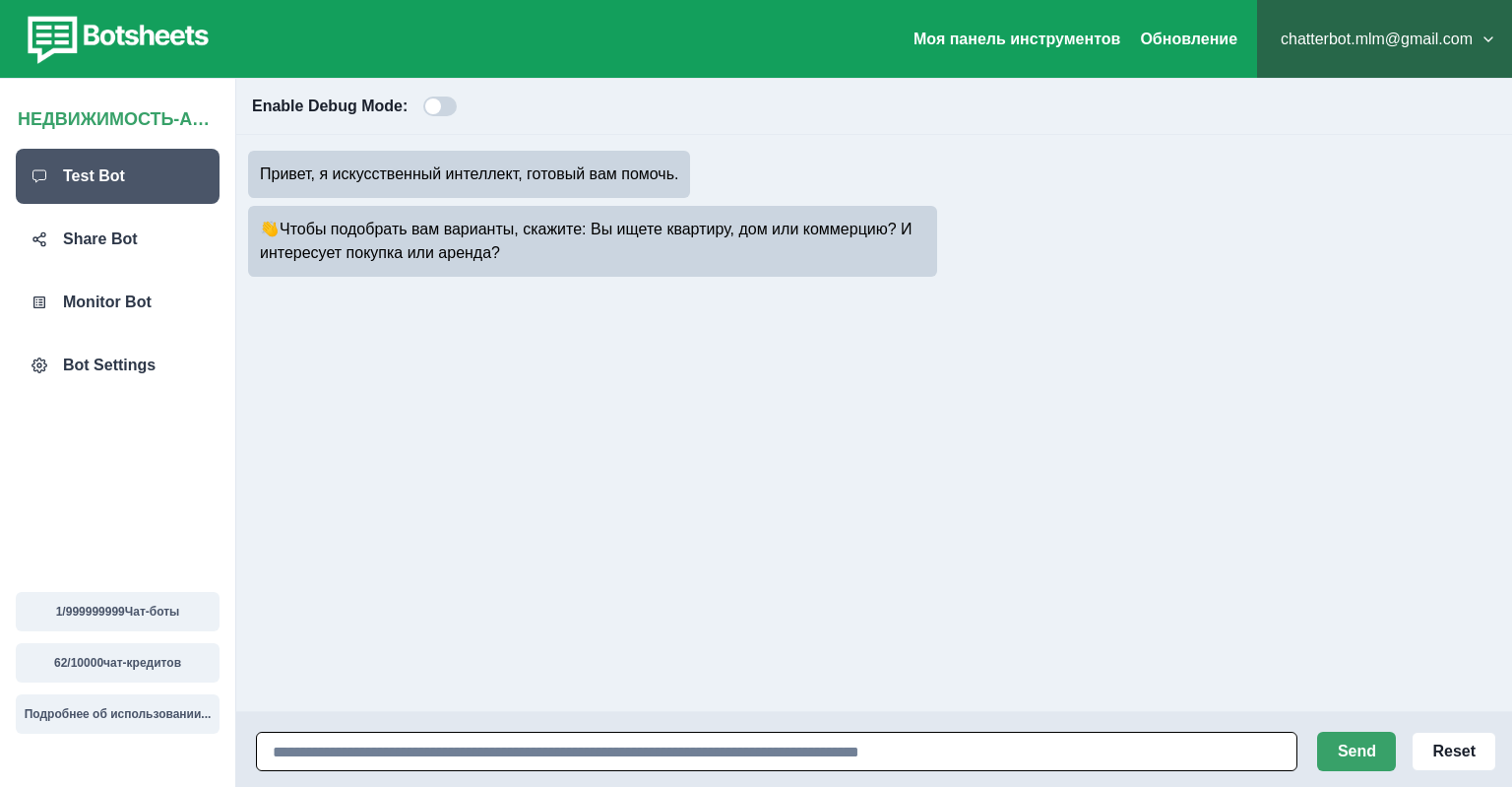 click at bounding box center (777, 752) 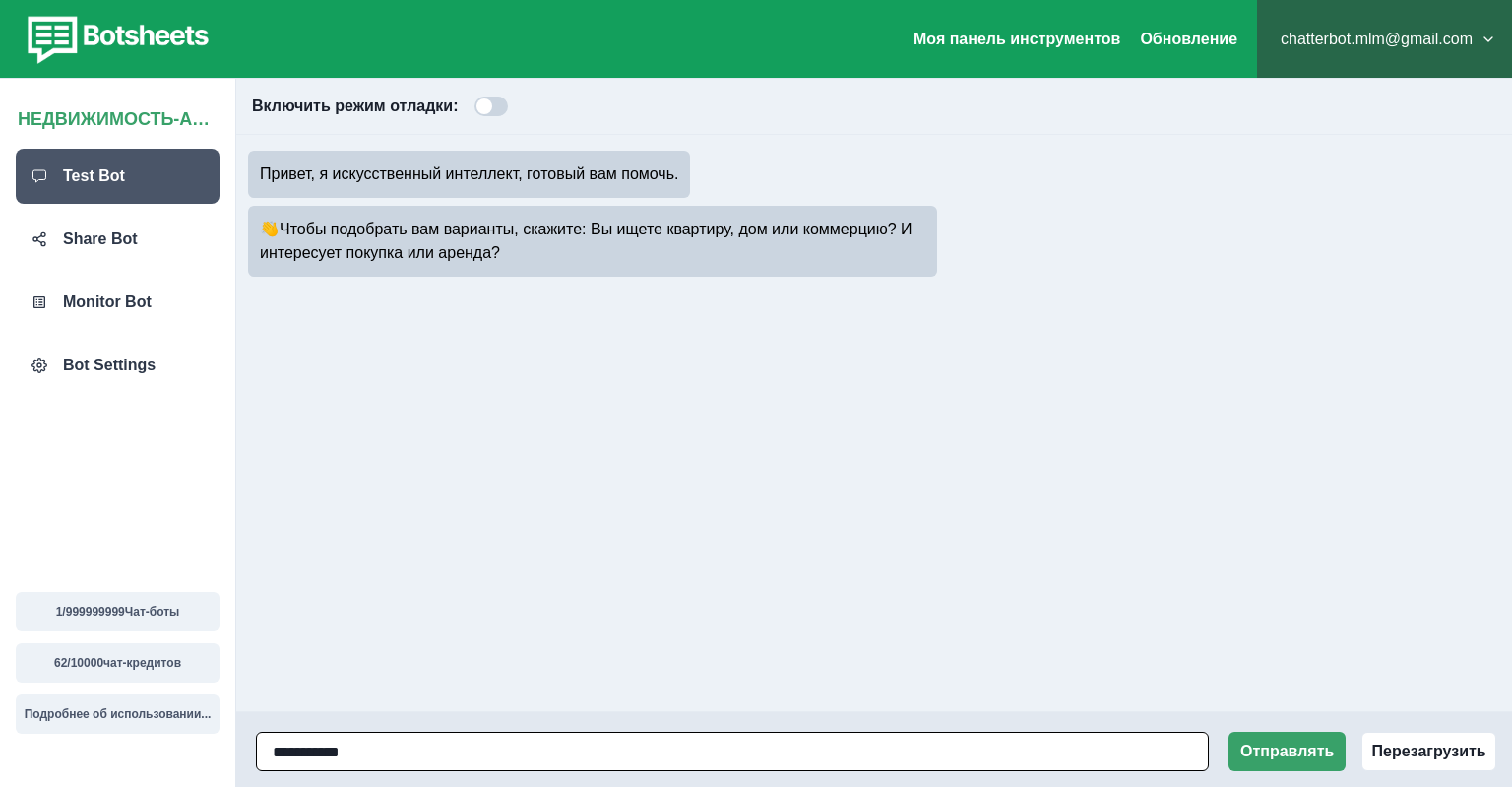 type on "**********" 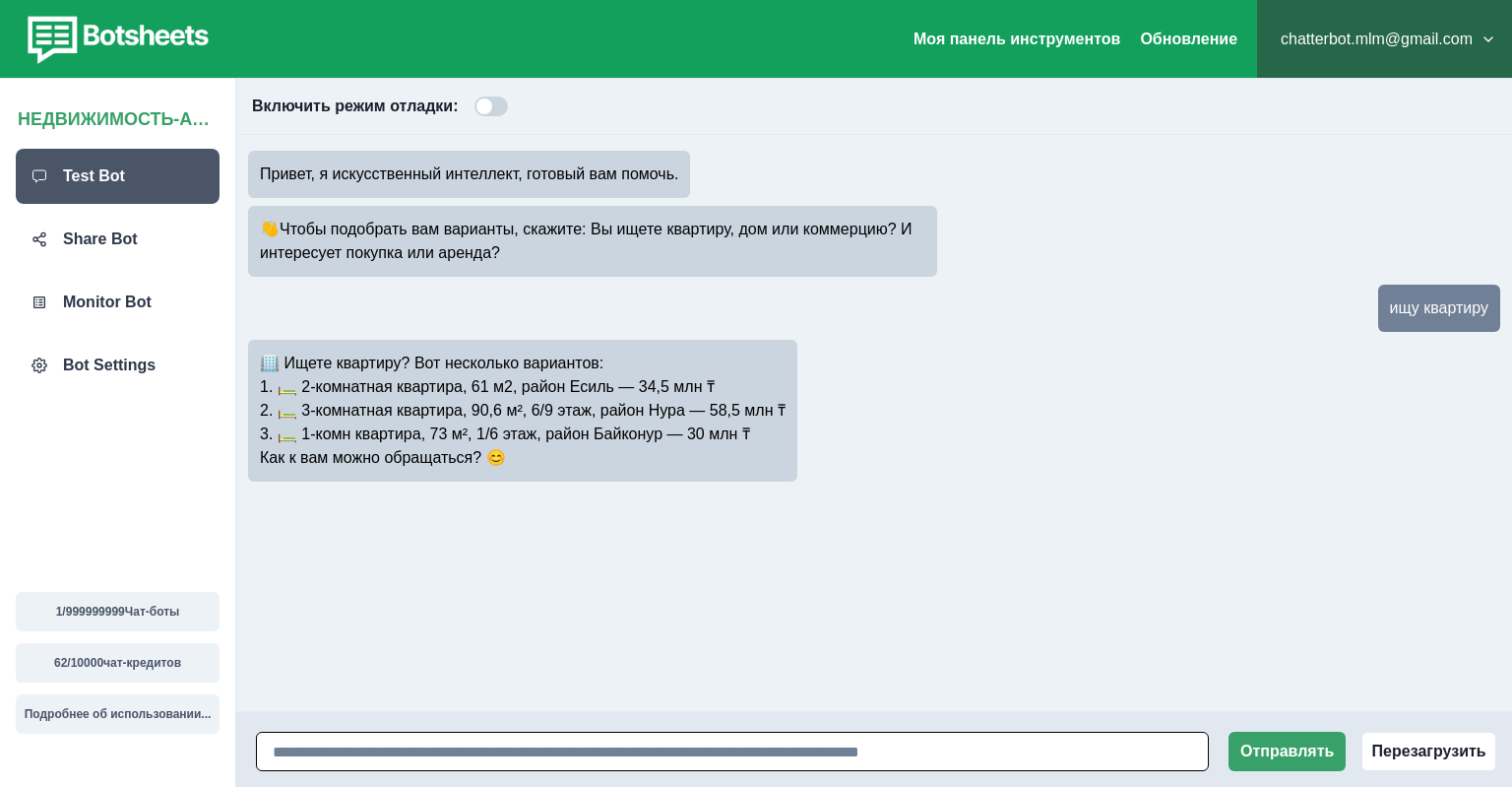 click at bounding box center [732, 752] 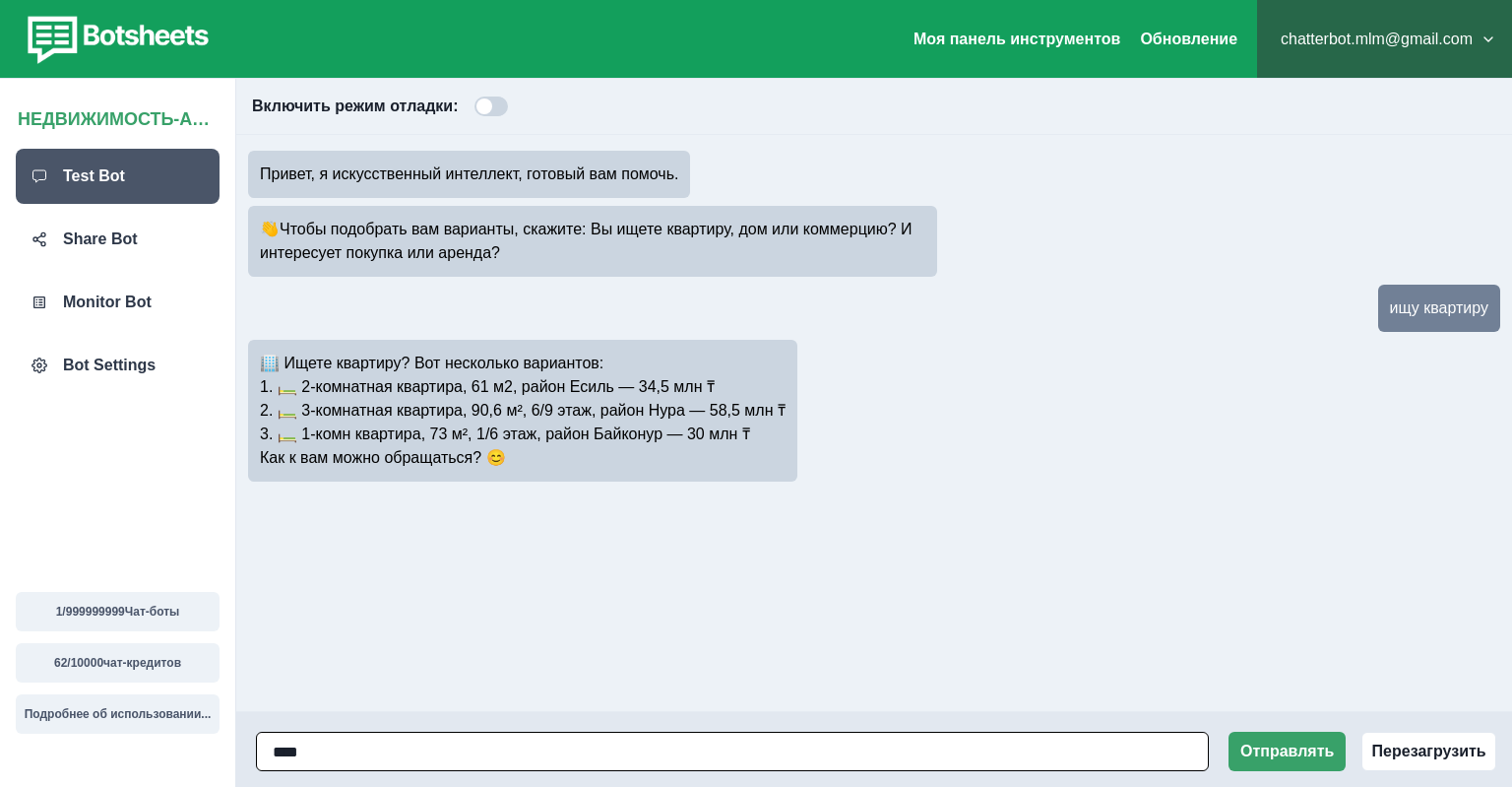 type on "*****" 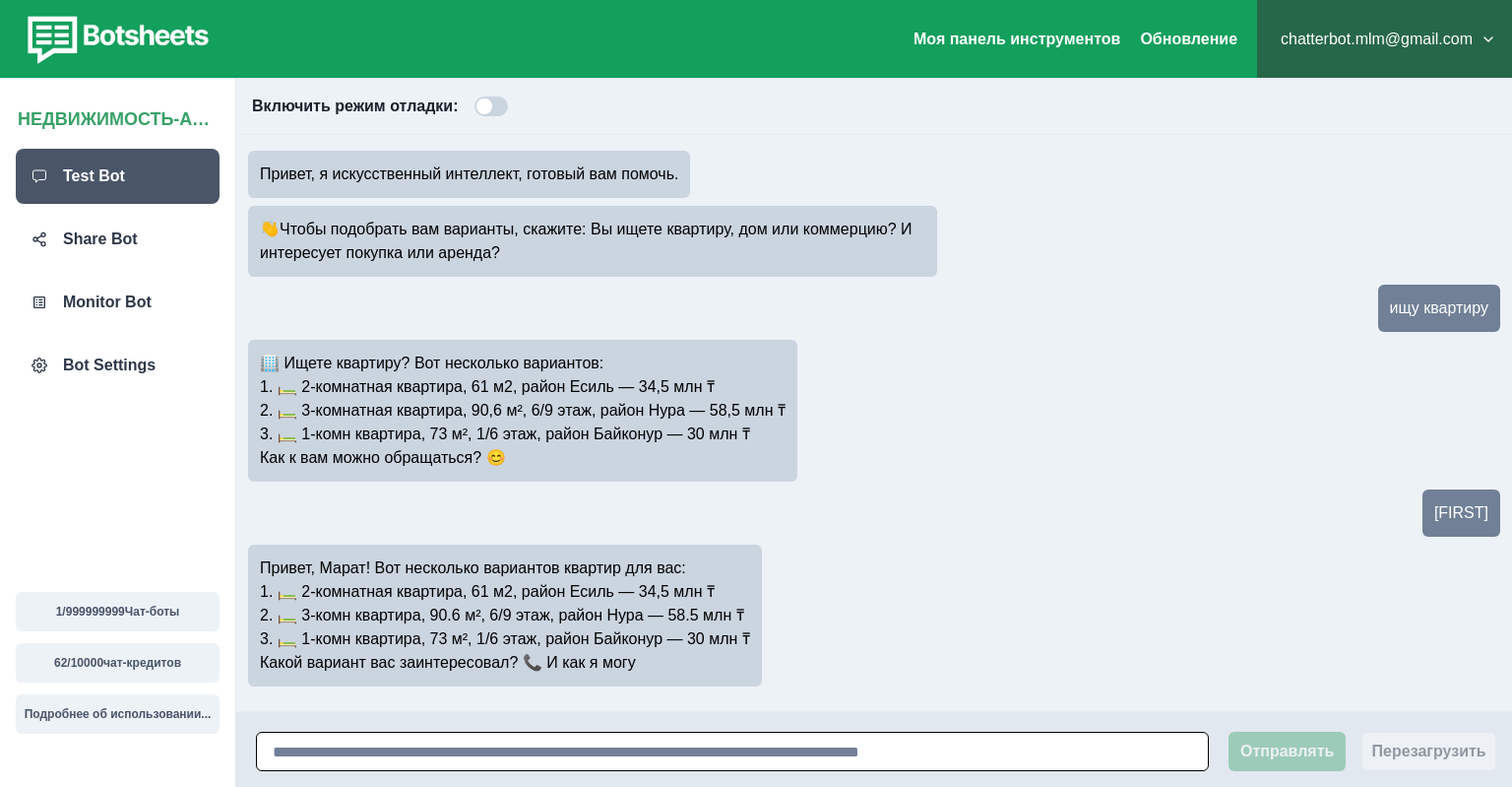 scroll, scrollTop: 14, scrollLeft: 0, axis: vertical 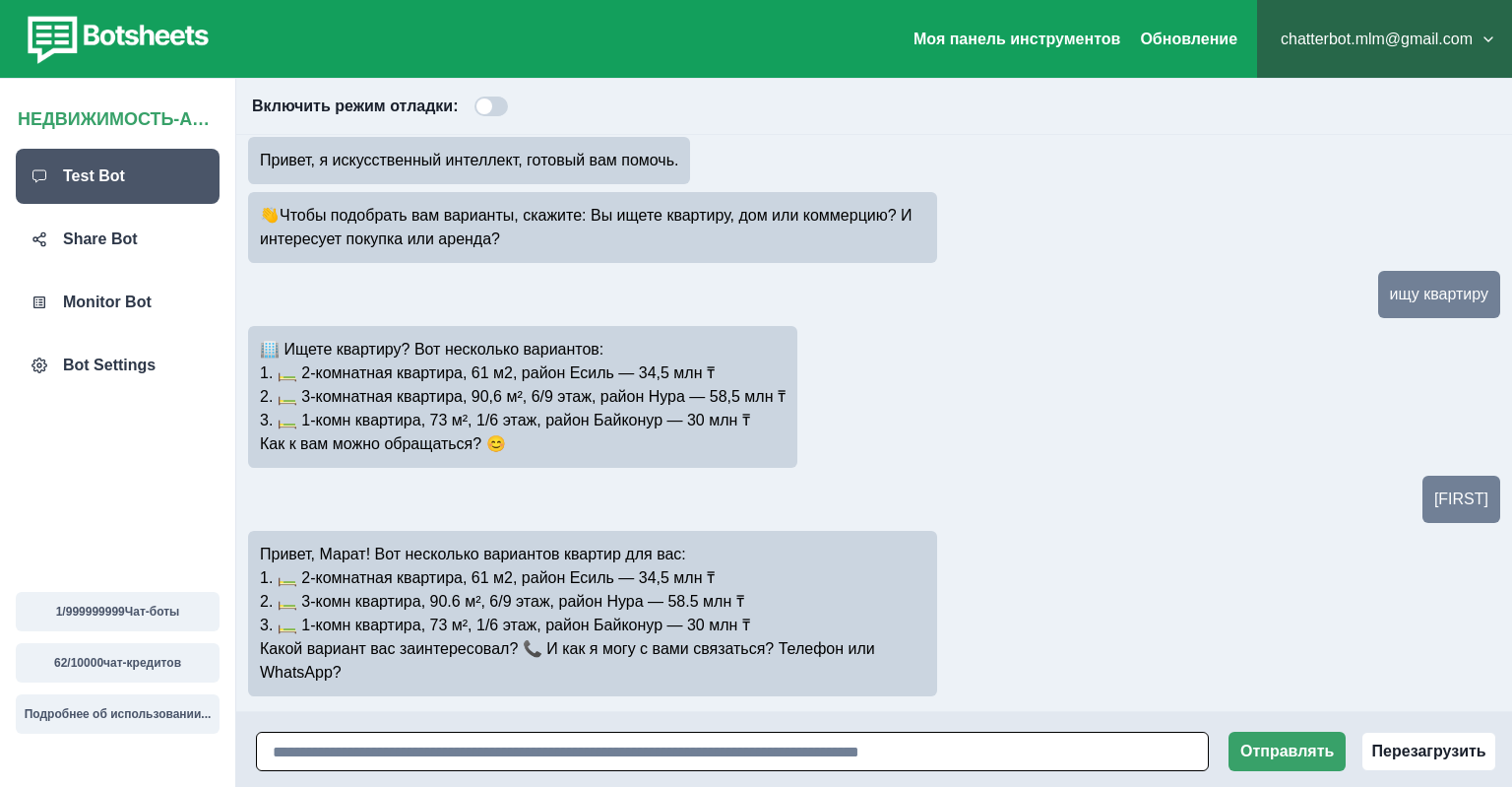 click at bounding box center (732, 752) 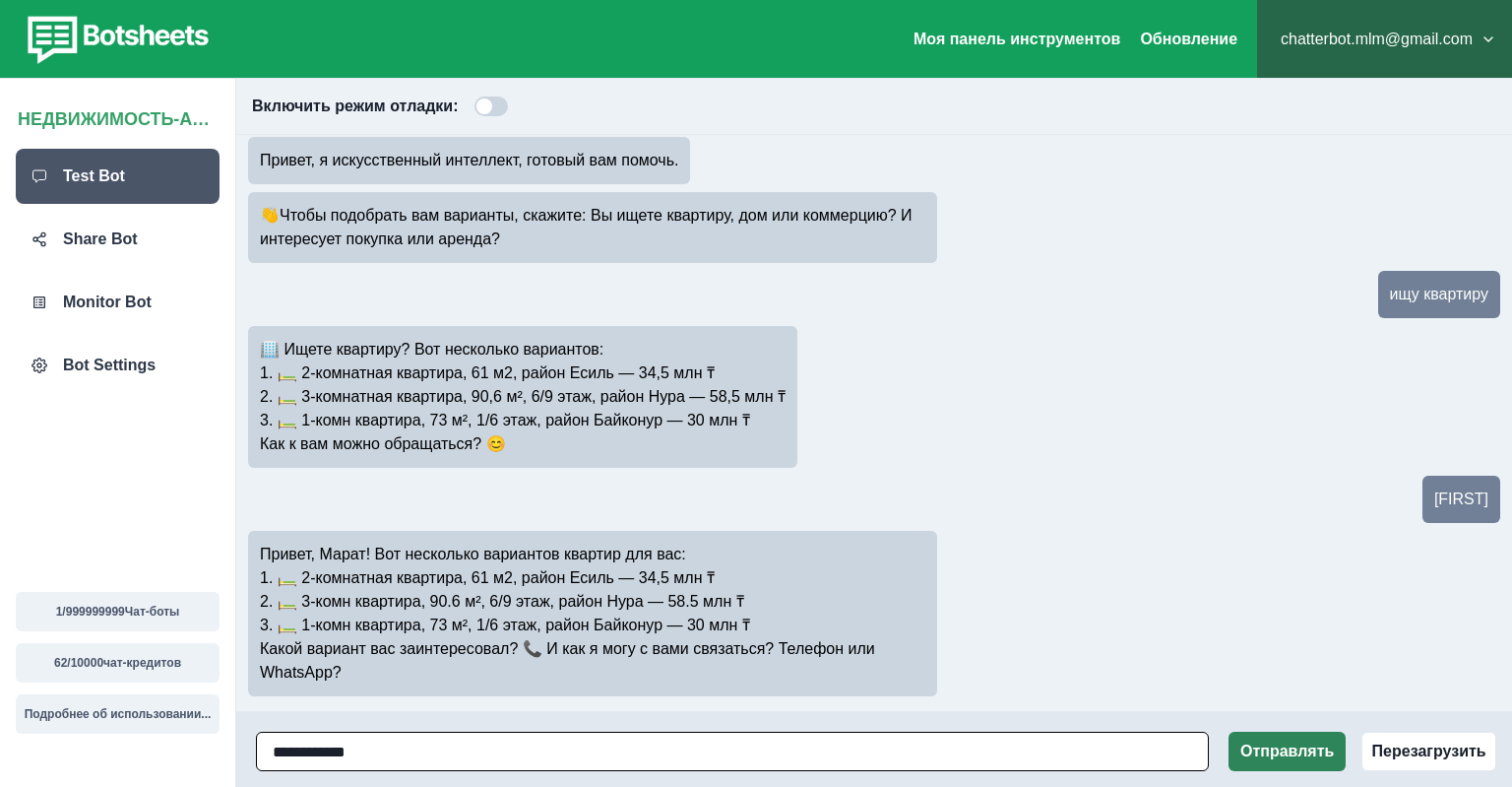 type on "**********" 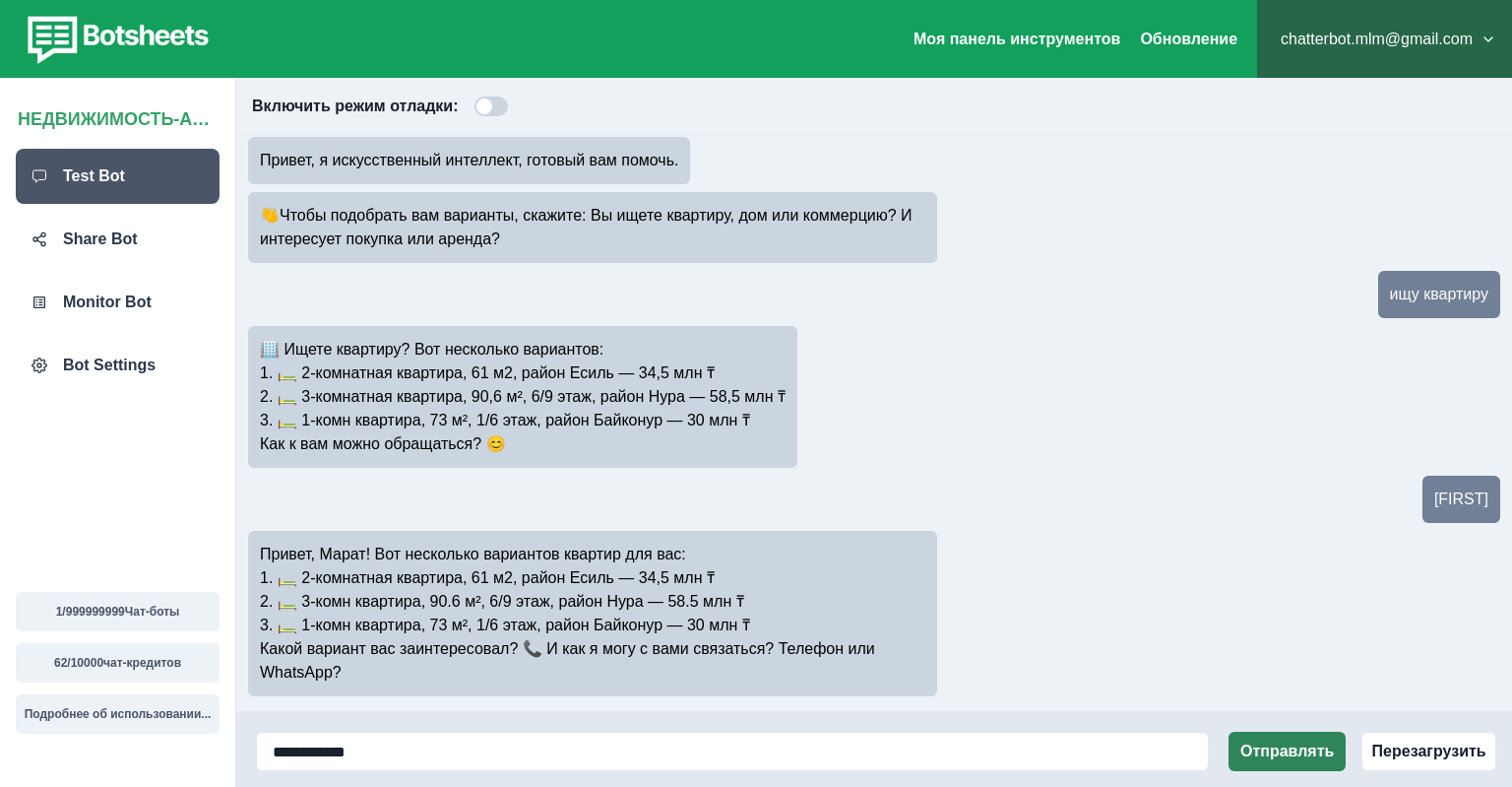 click on "Отправлять" at bounding box center (1287, 752) 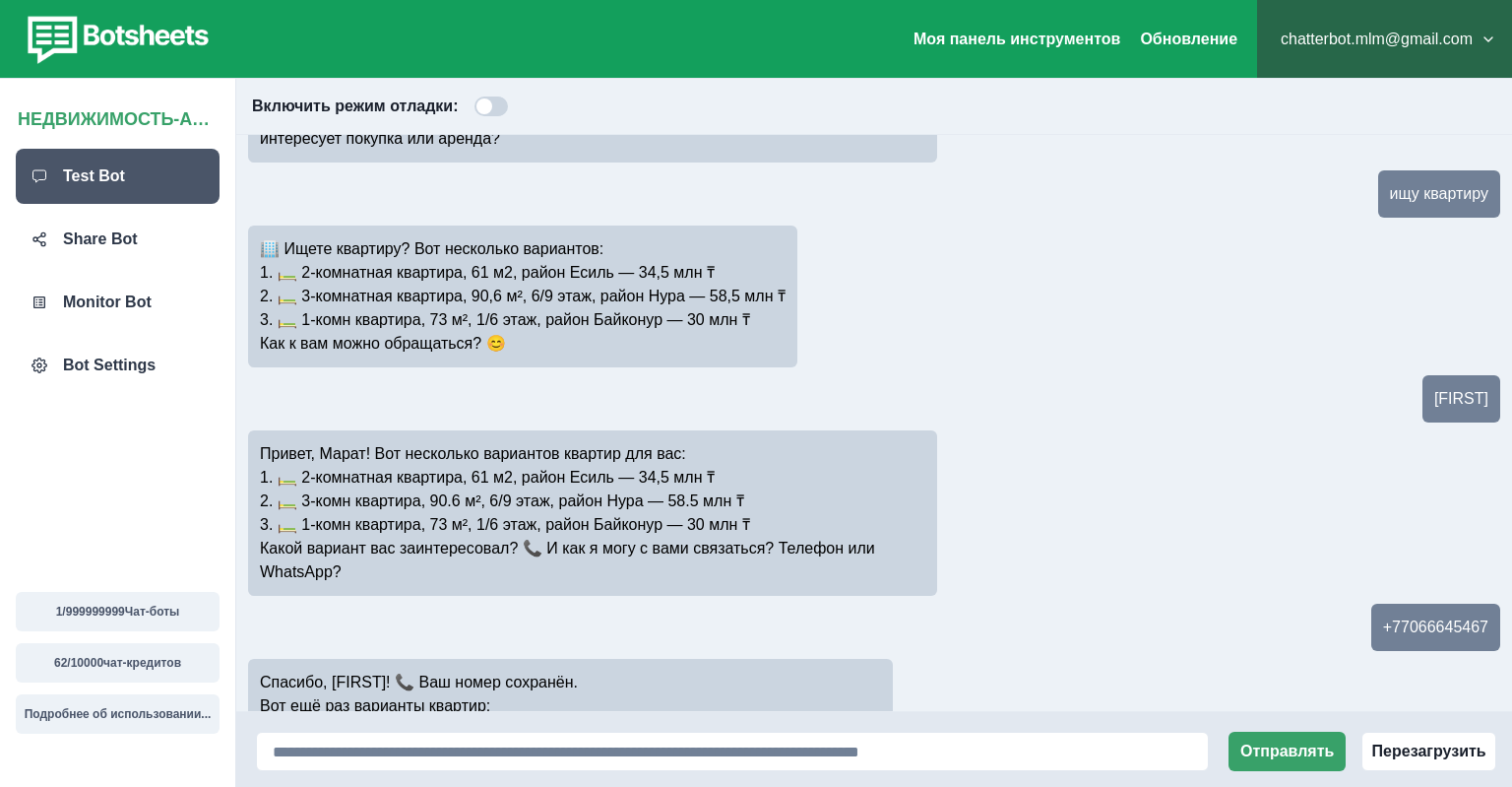scroll, scrollTop: 242, scrollLeft: 0, axis: vertical 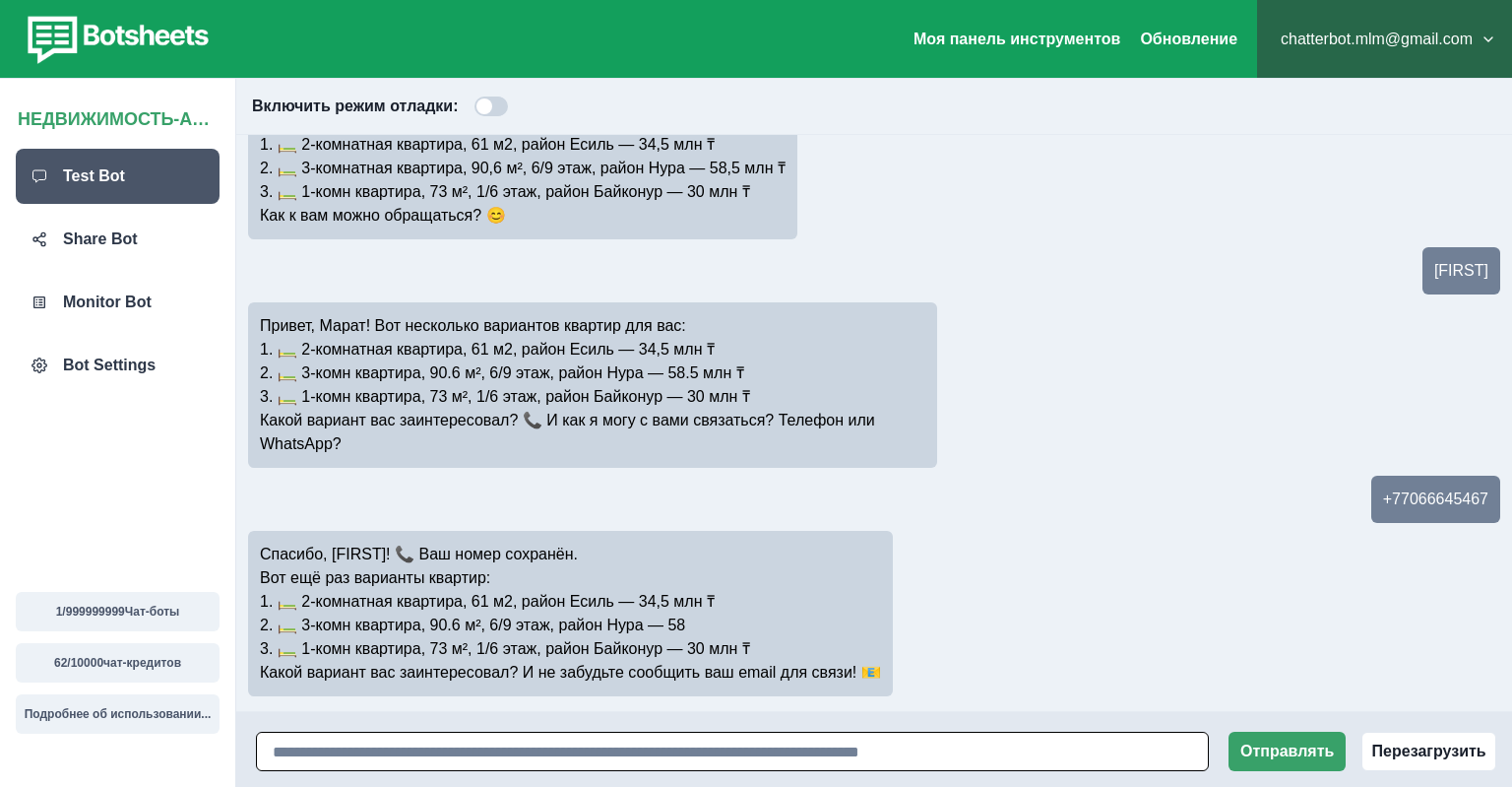 click at bounding box center [732, 752] 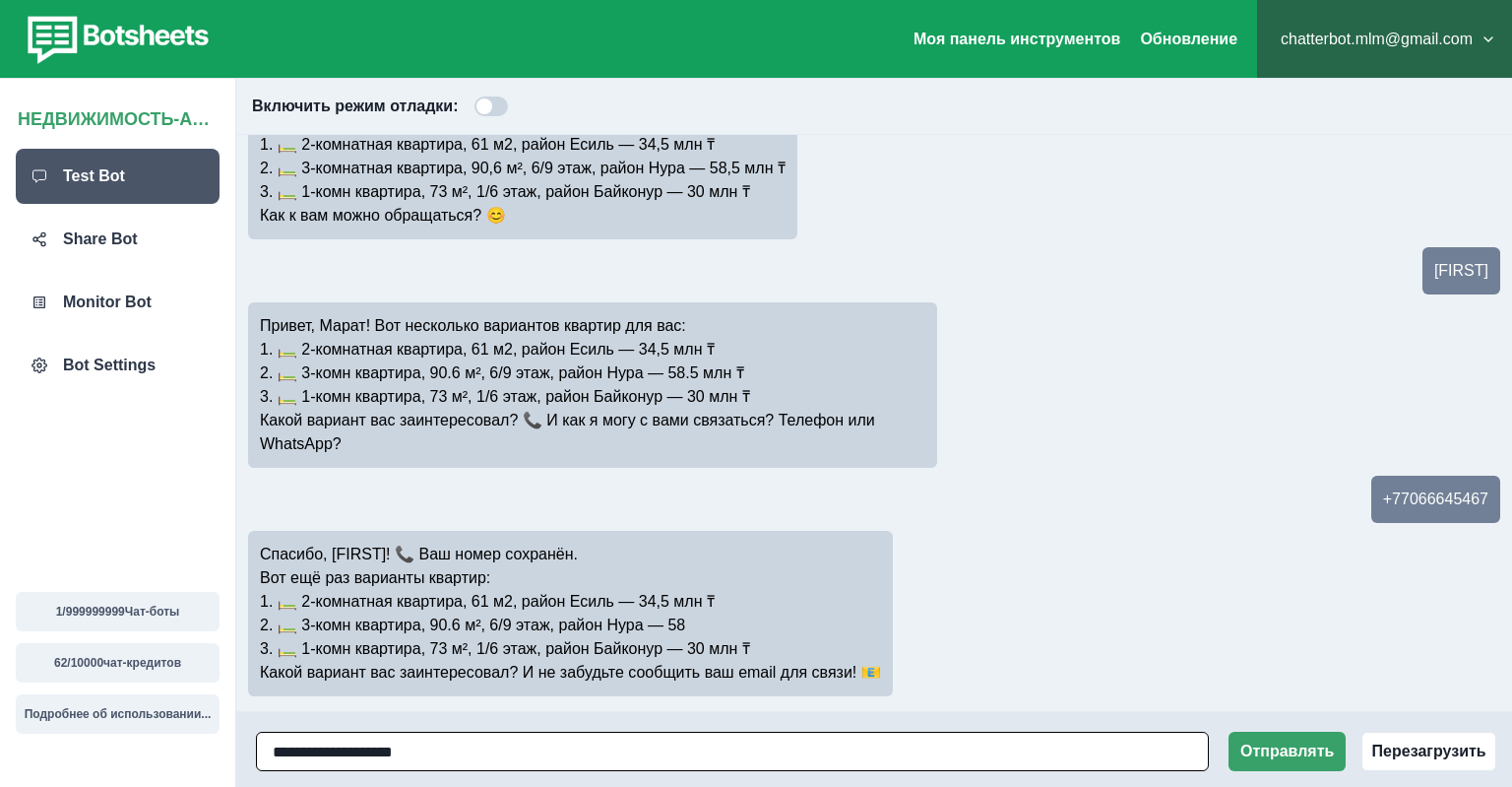 type on "**********" 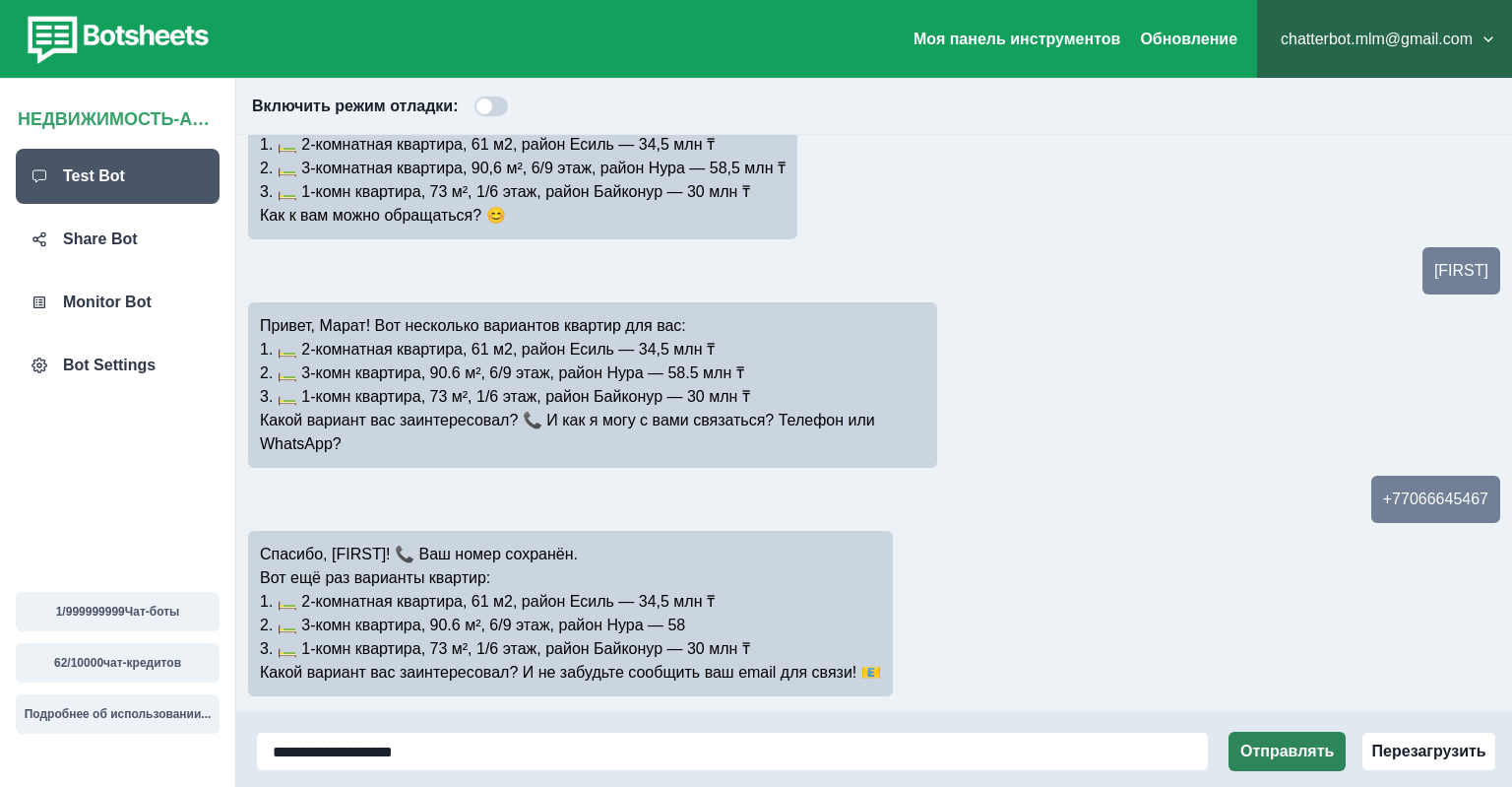 click on "Отправлять" at bounding box center (1287, 752) 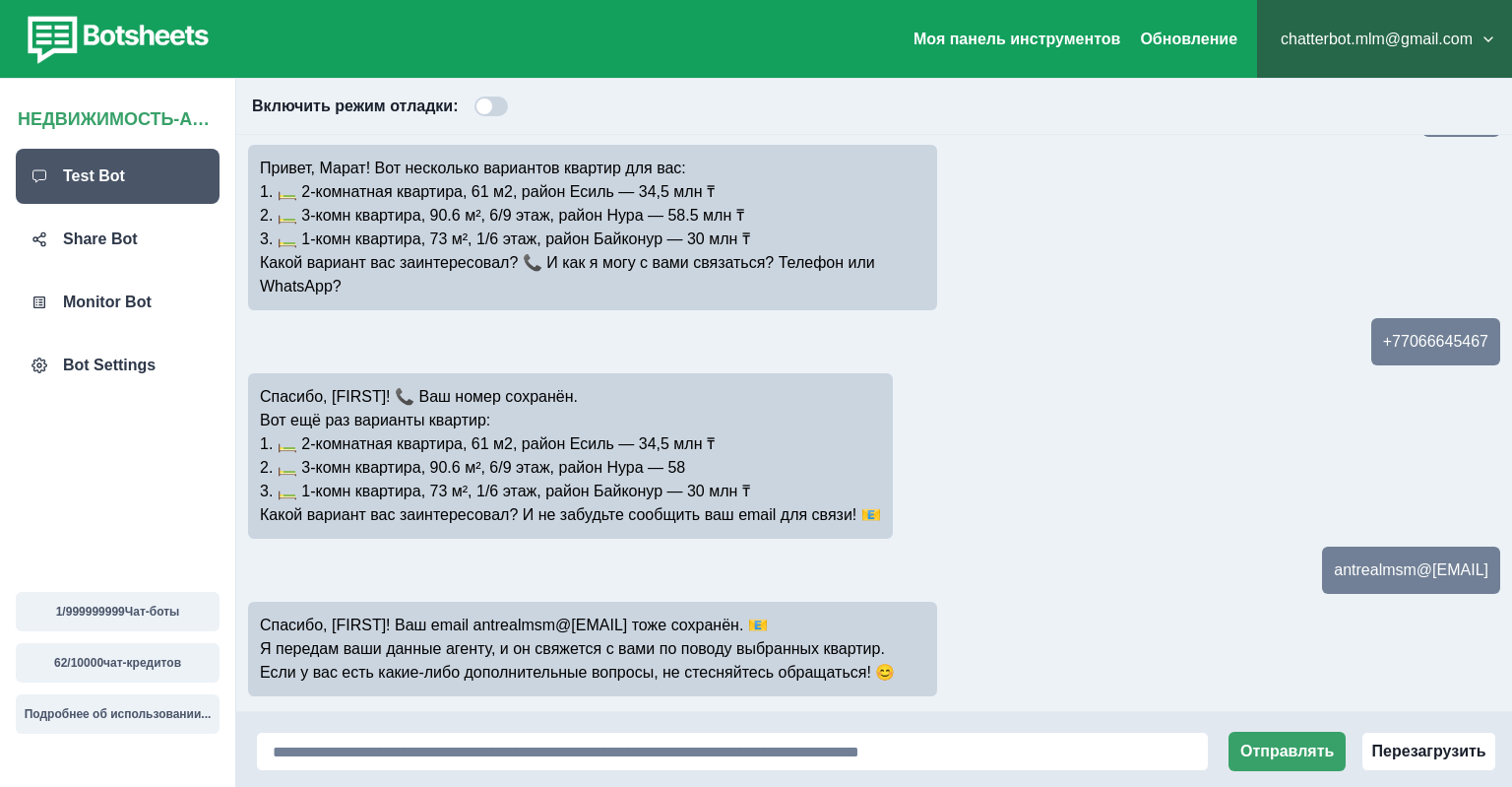 scroll, scrollTop: 0, scrollLeft: 0, axis: both 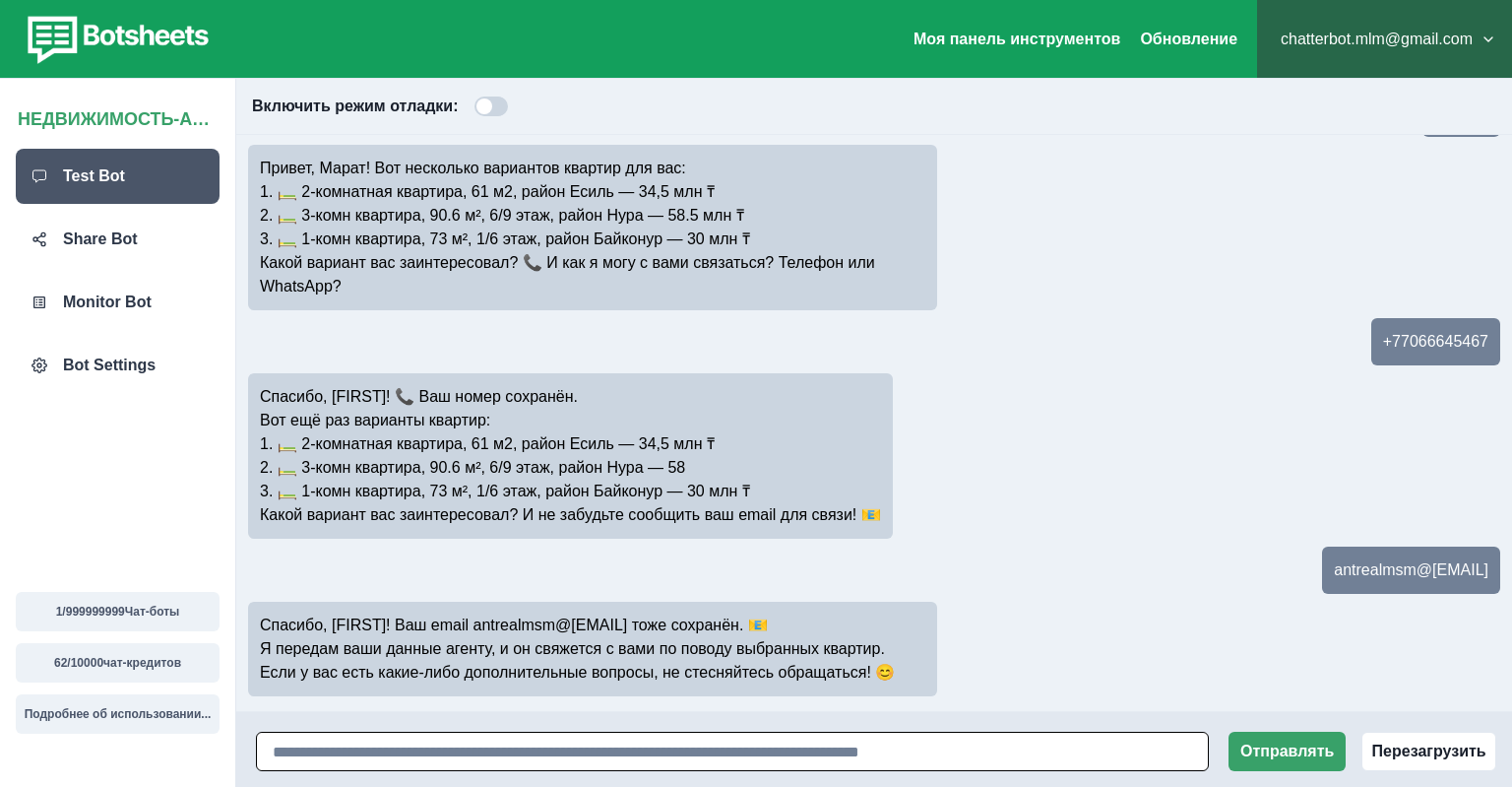 click at bounding box center (732, 752) 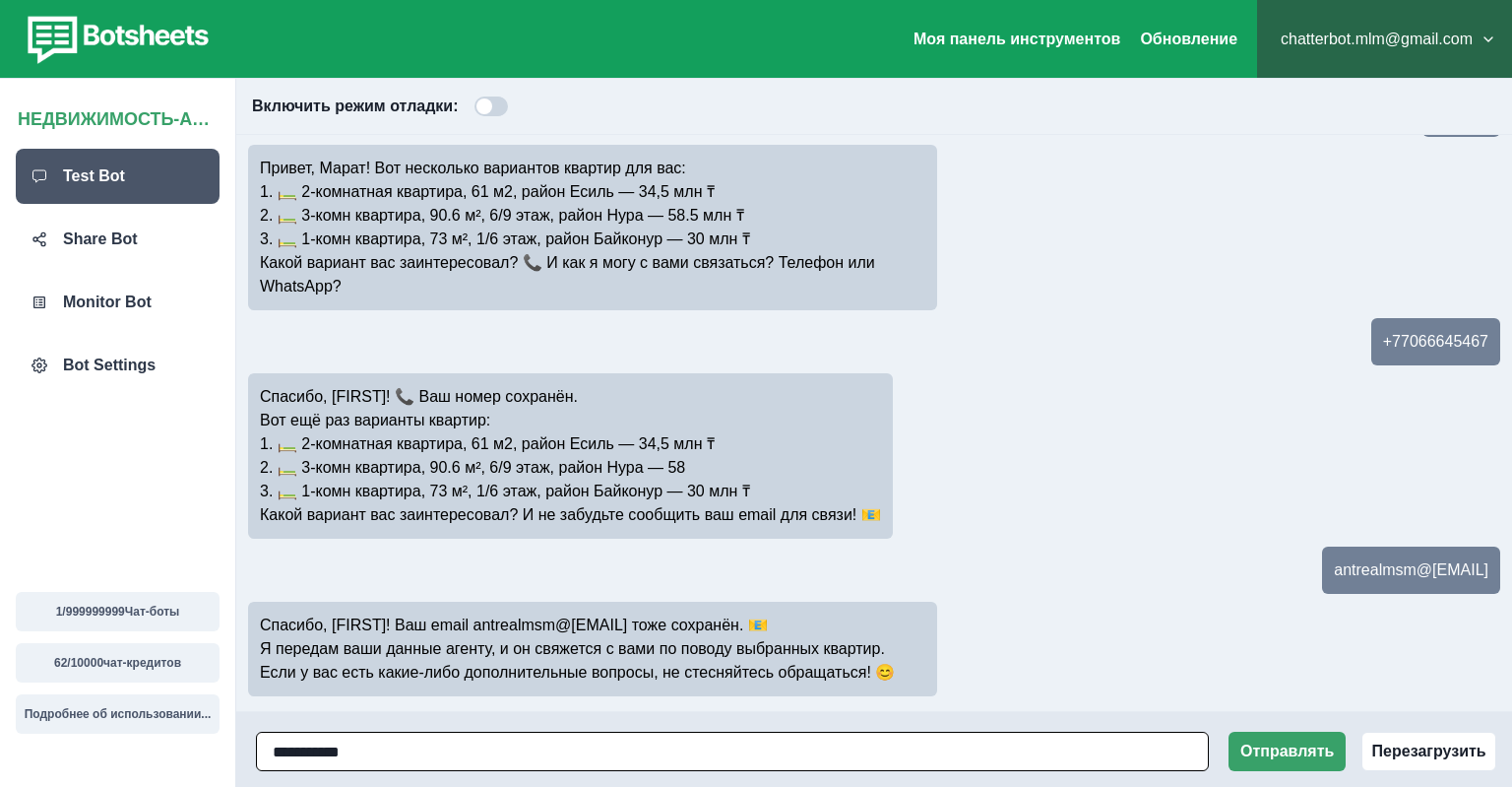 paste on "**********" 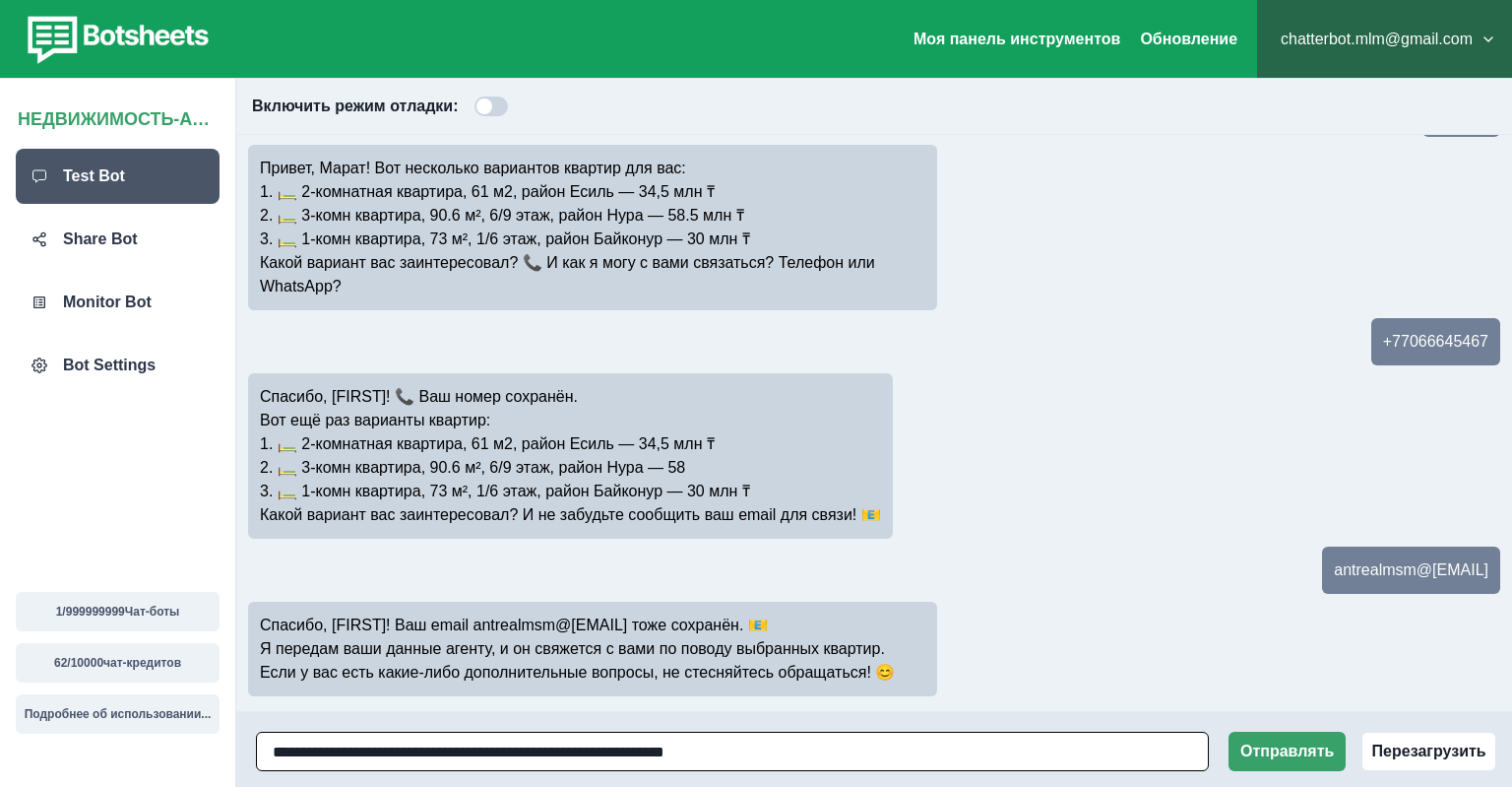 type 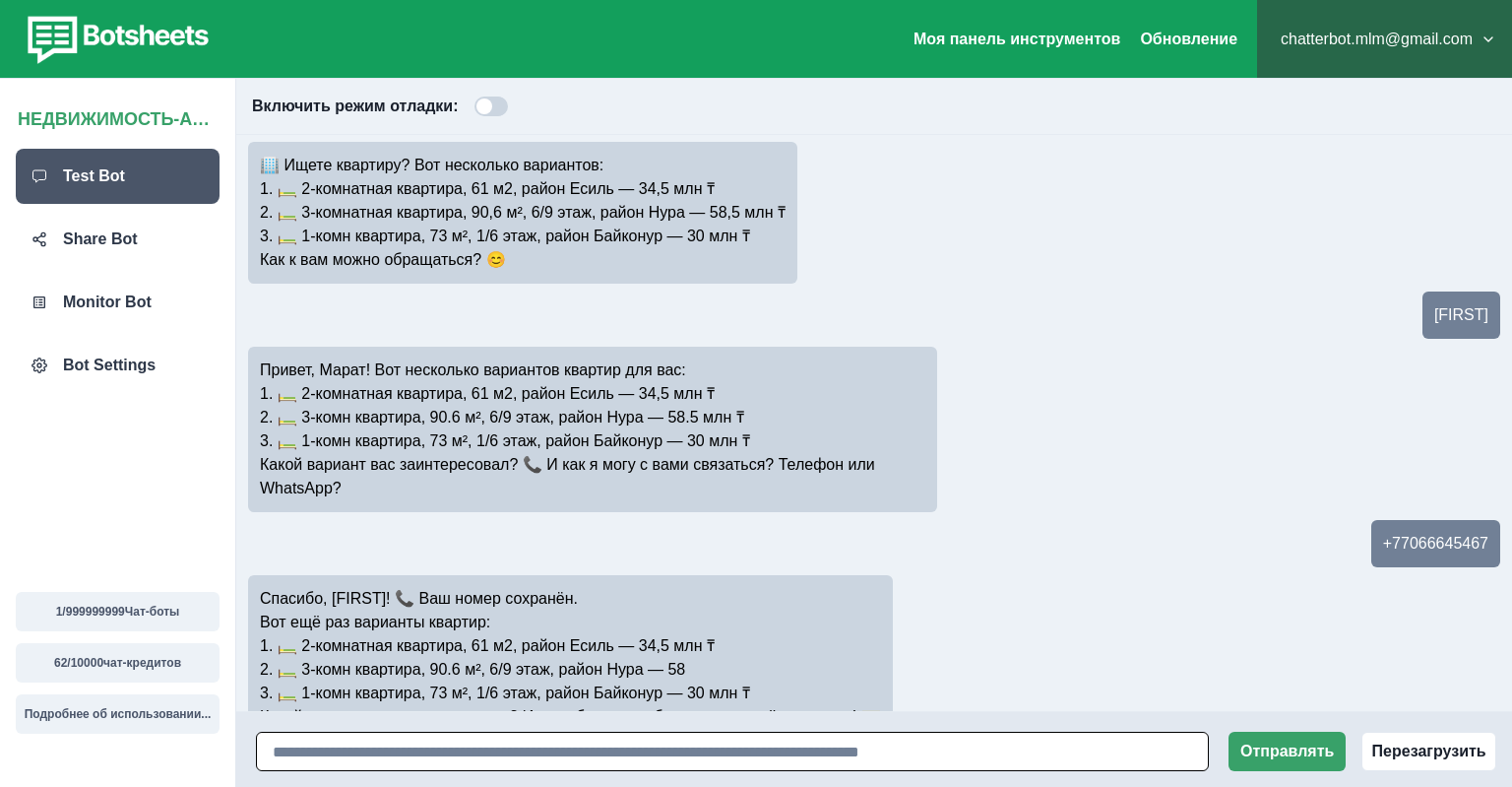 scroll, scrollTop: 71, scrollLeft: 0, axis: vertical 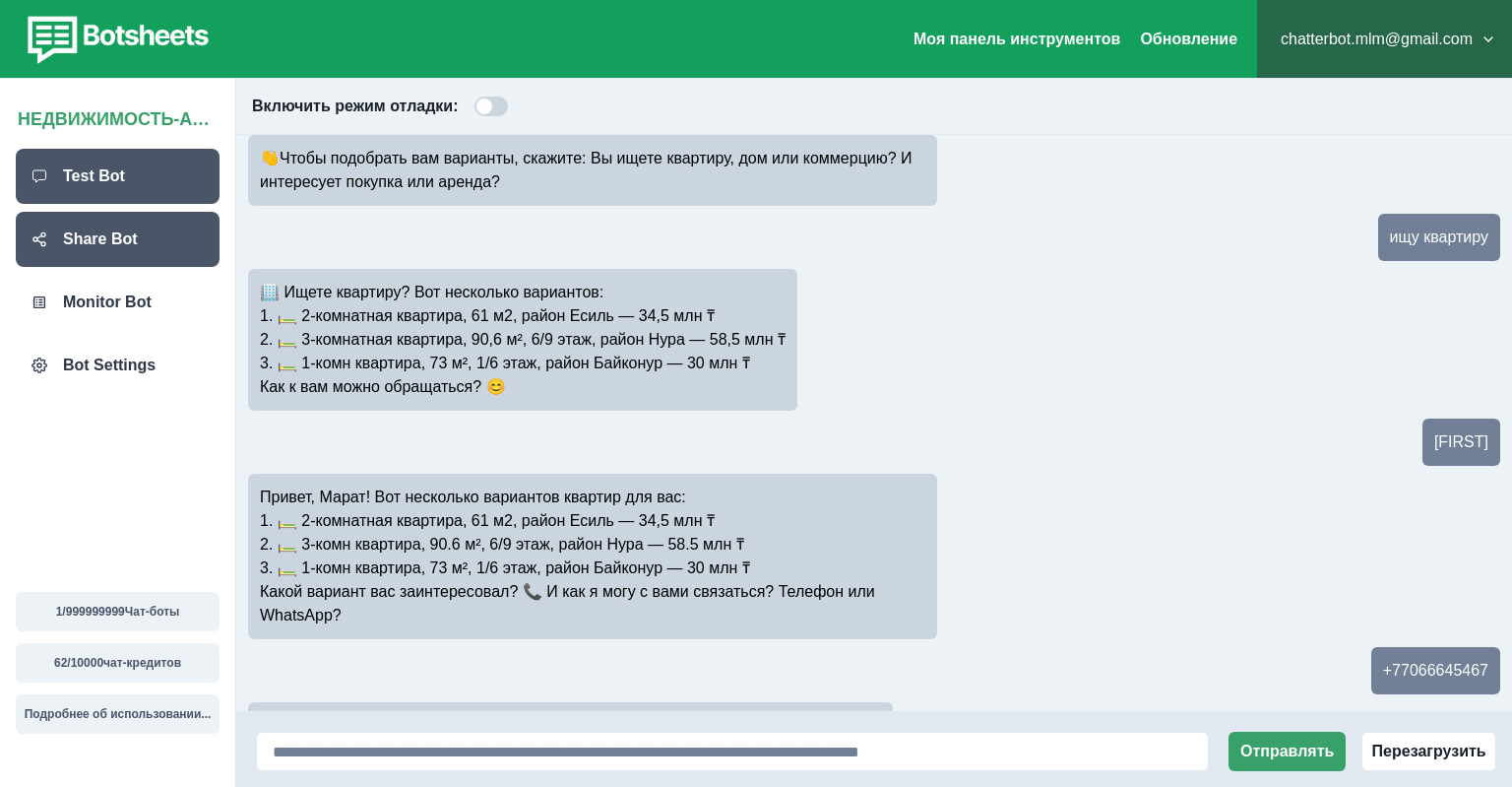 click on "Share Bot" at bounding box center (100, 239) 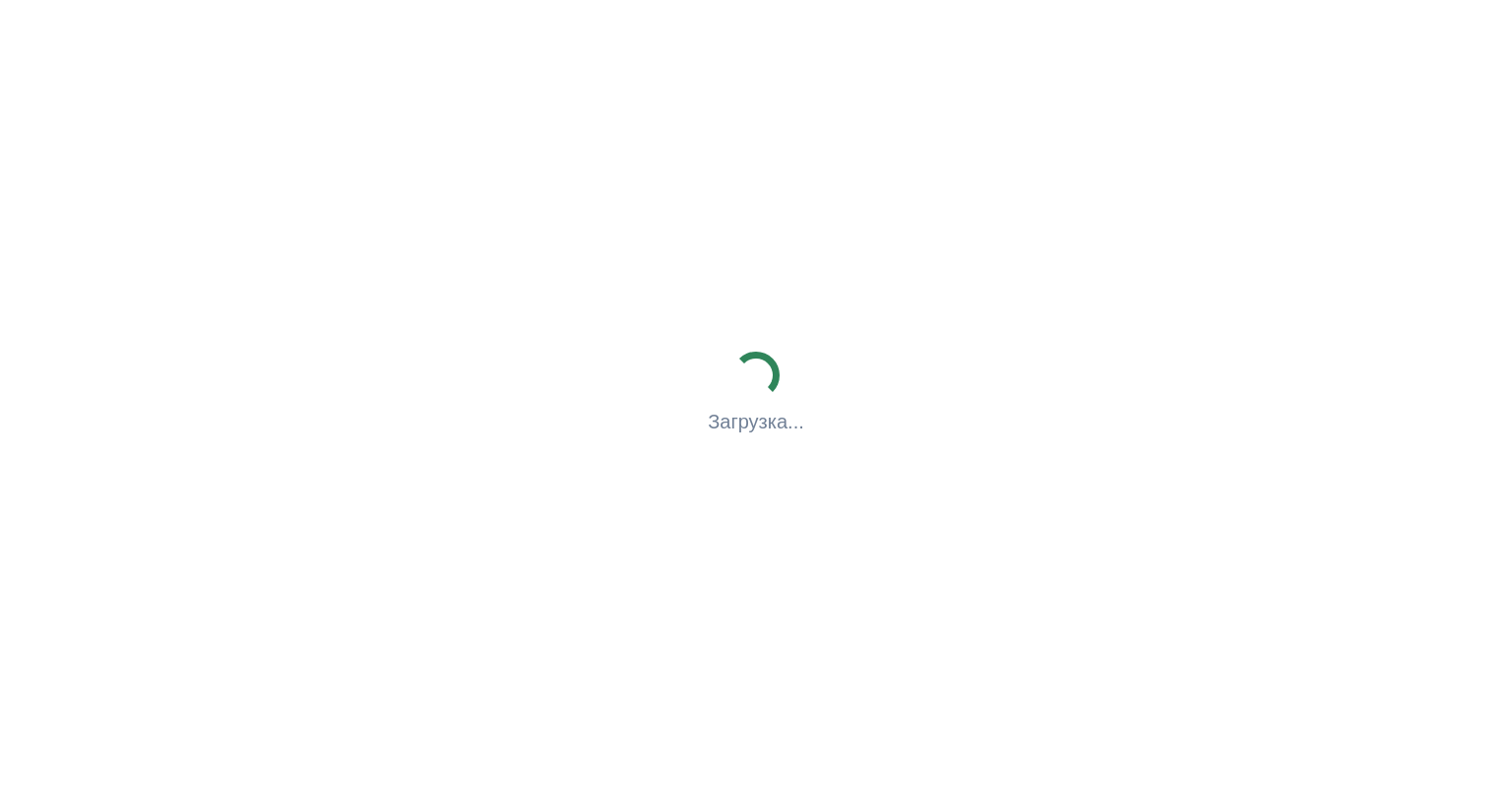 scroll, scrollTop: 0, scrollLeft: 0, axis: both 